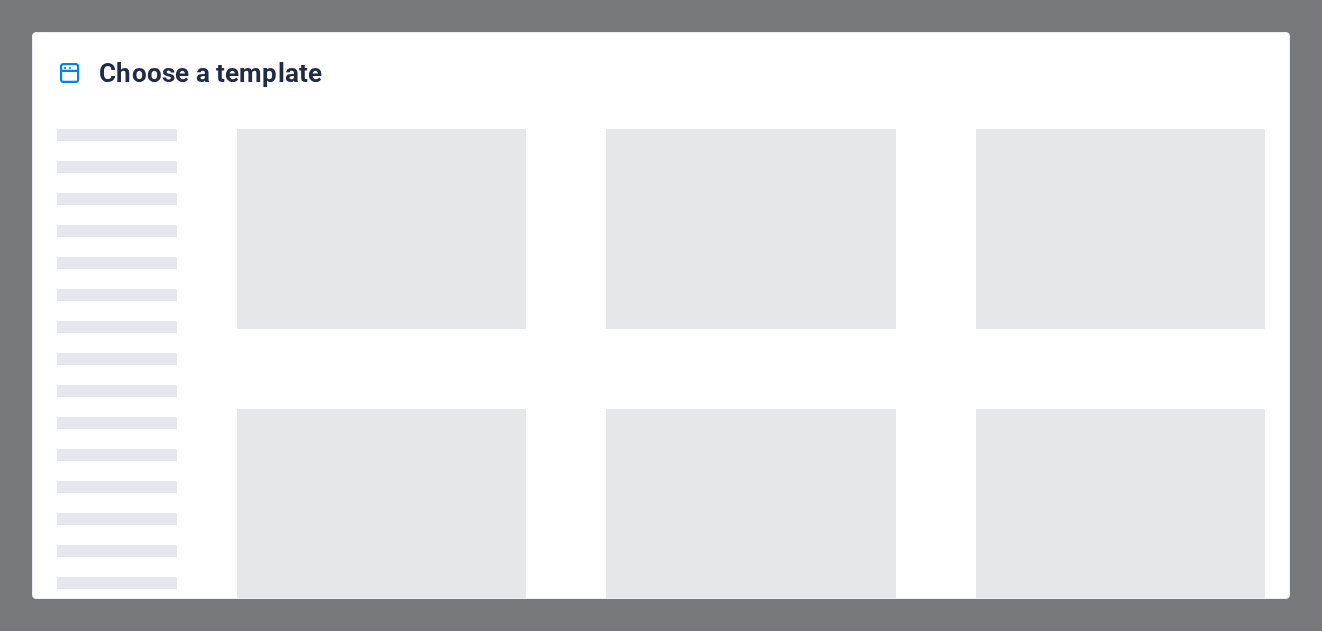 scroll, scrollTop: 0, scrollLeft: 0, axis: both 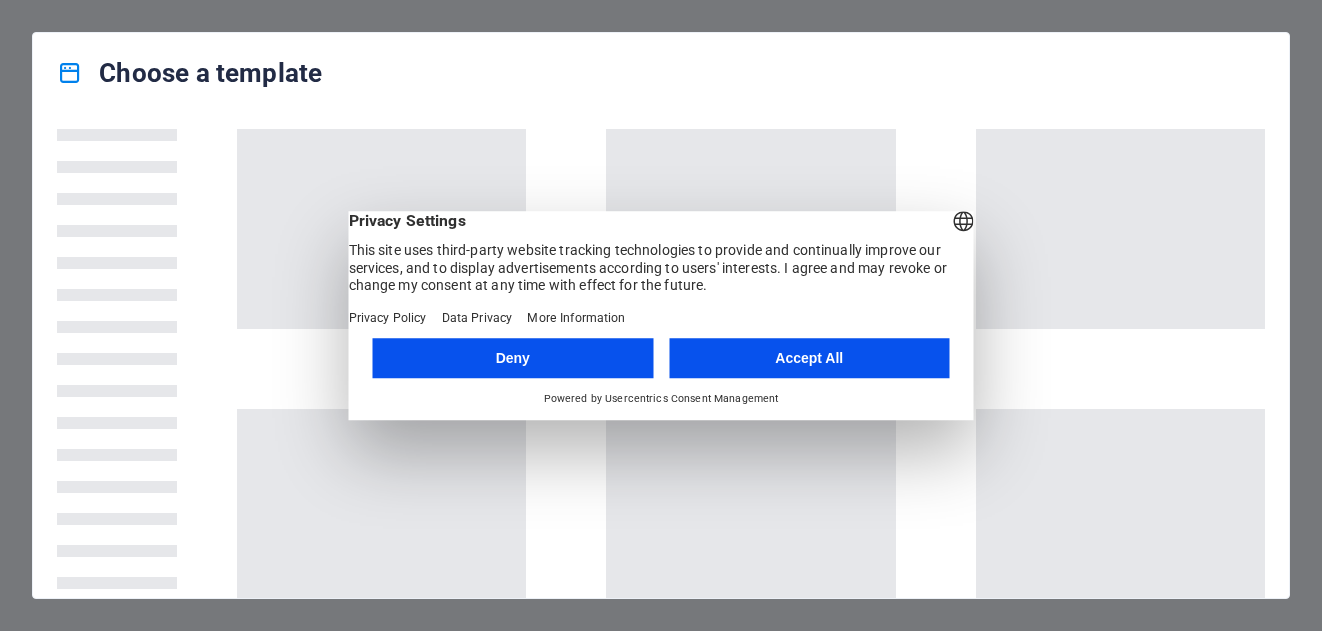 click on "Accept All" at bounding box center (809, 358) 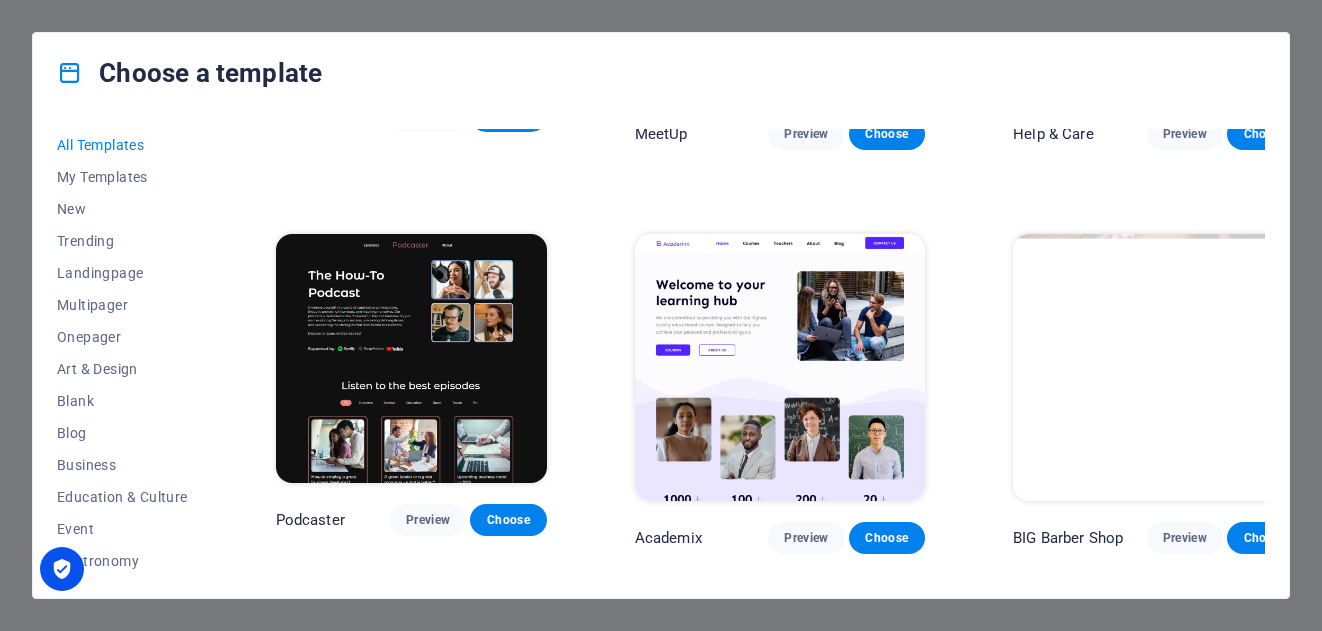 scroll, scrollTop: 1200, scrollLeft: 0, axis: vertical 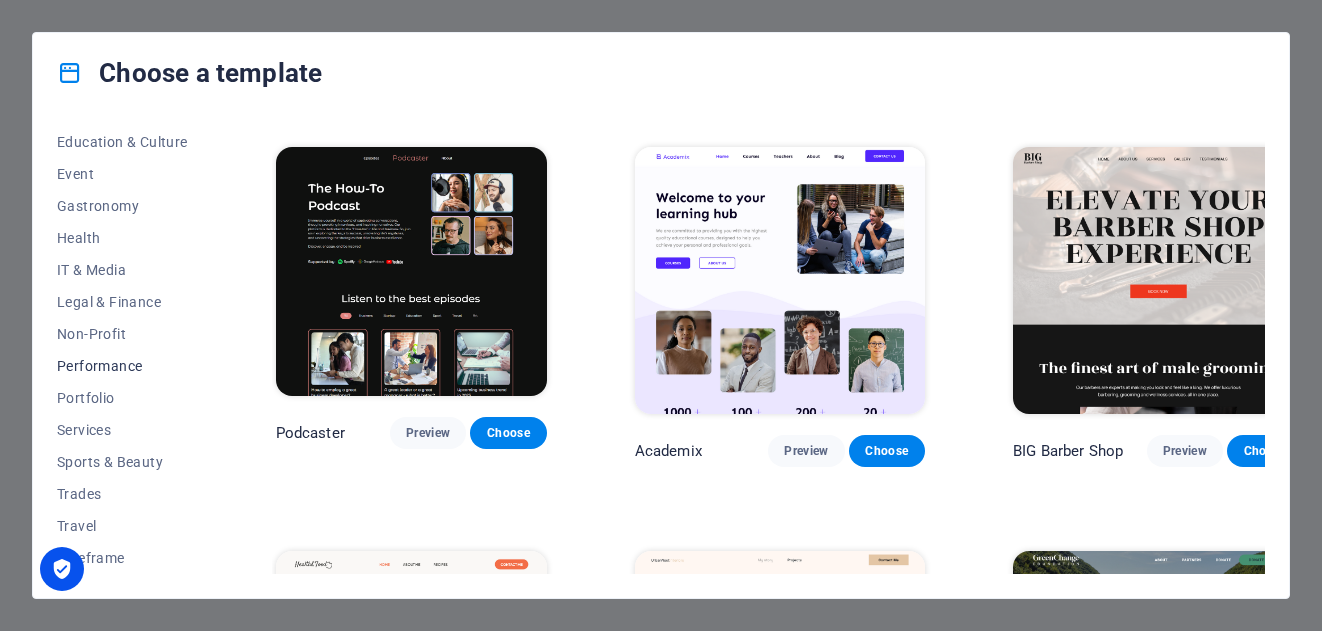 click on "Performance" at bounding box center [122, 366] 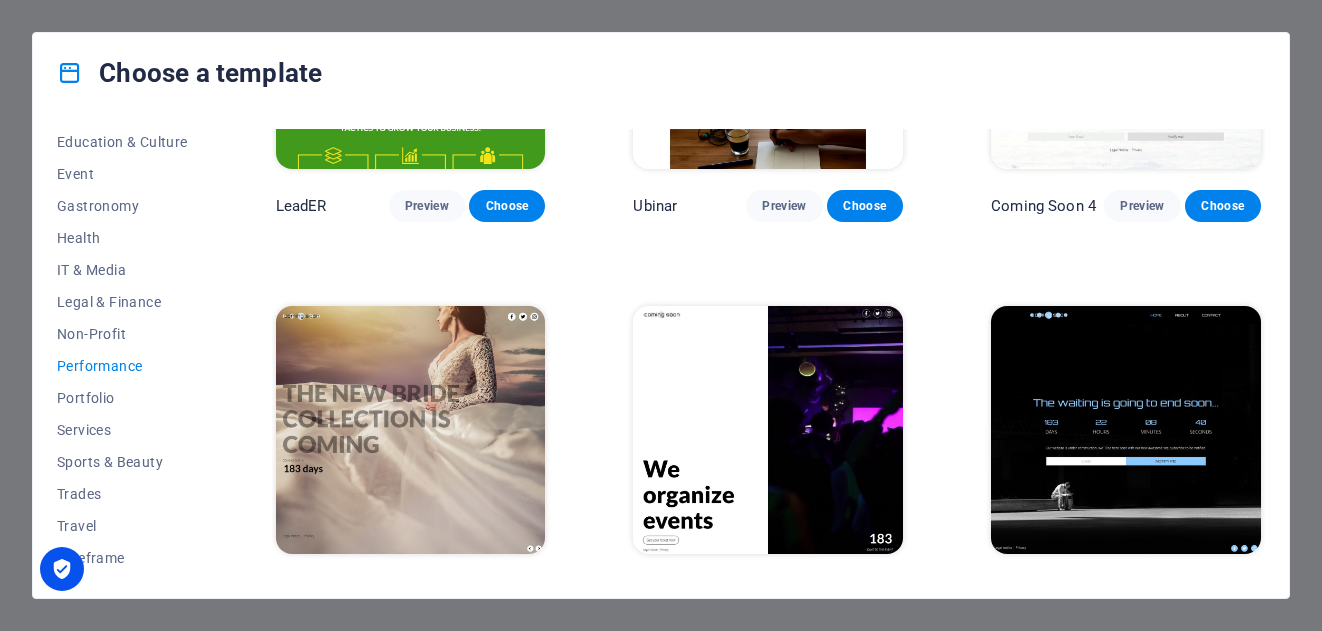 scroll, scrollTop: 1775, scrollLeft: 0, axis: vertical 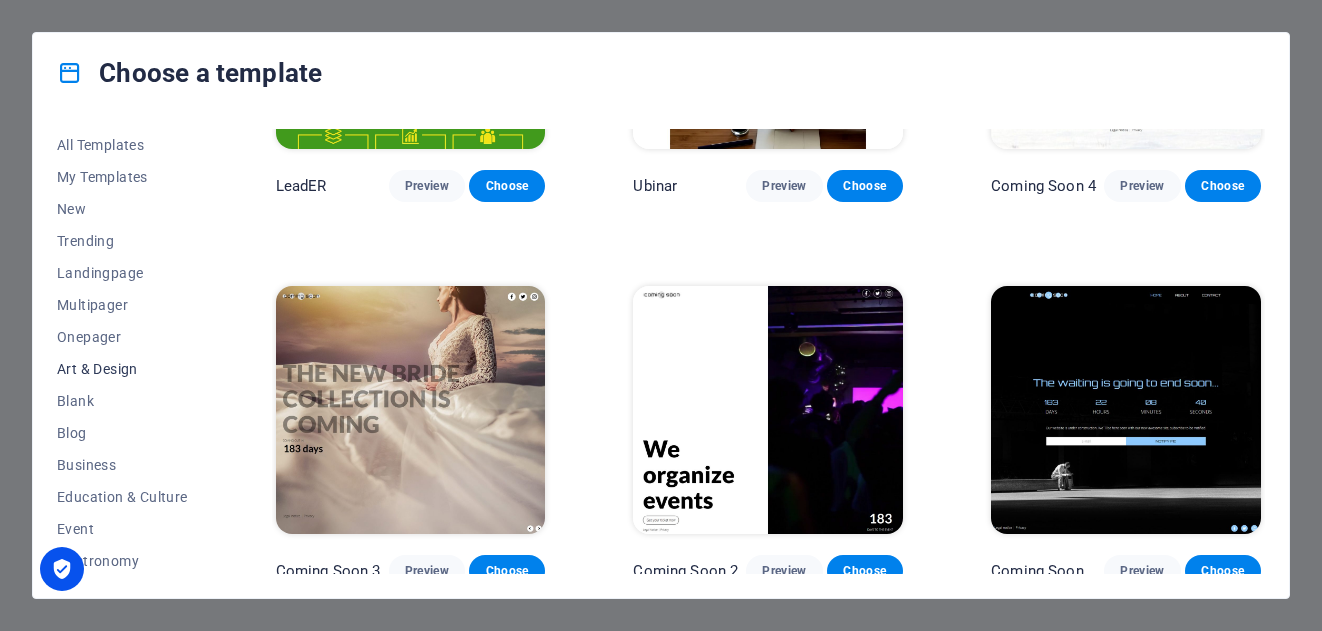 click on "Art & Design" at bounding box center (122, 369) 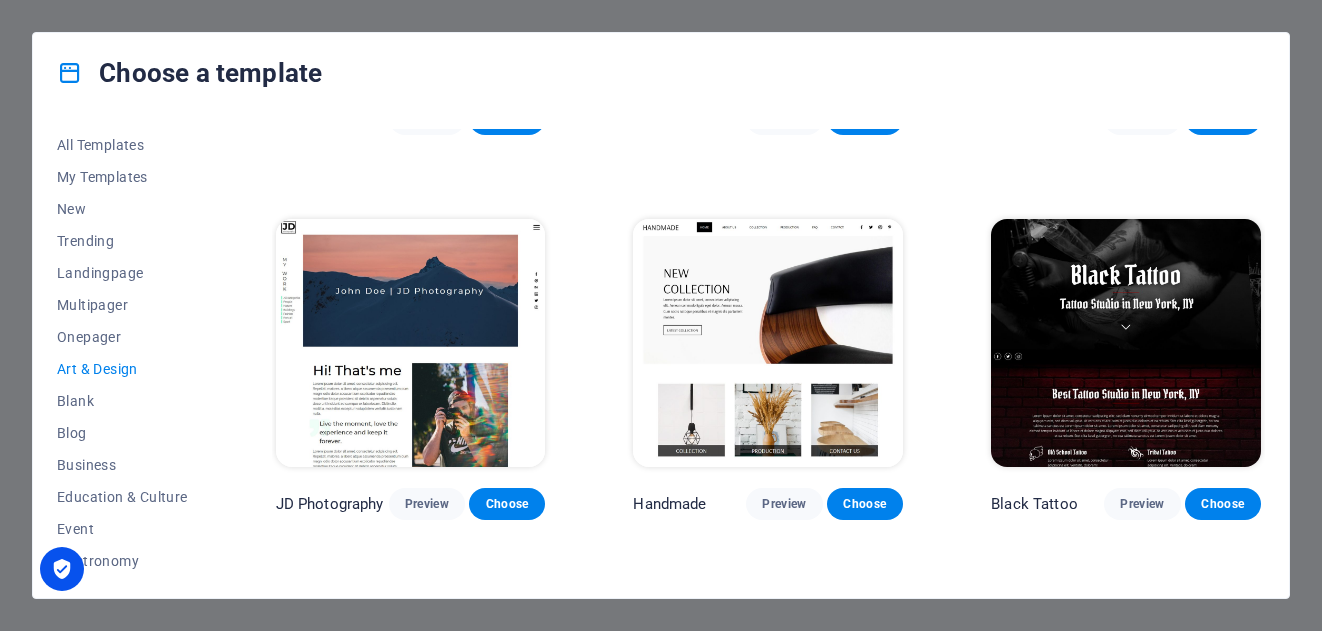scroll, scrollTop: 600, scrollLeft: 0, axis: vertical 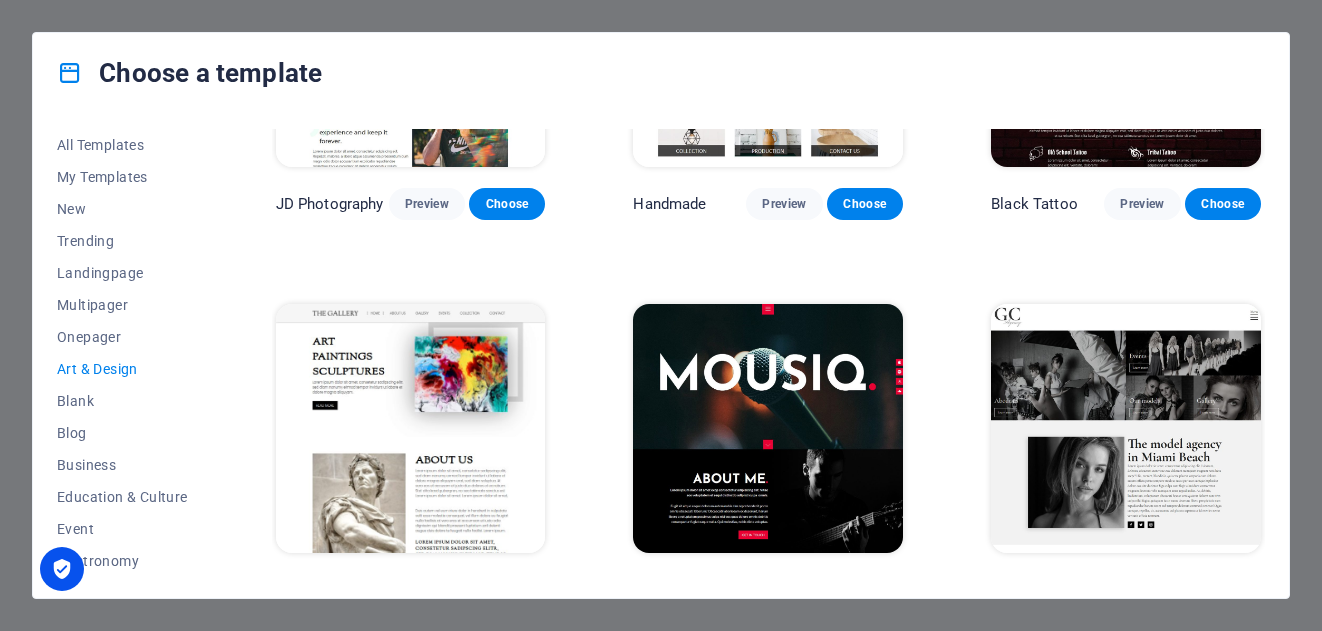 click at bounding box center [768, 428] 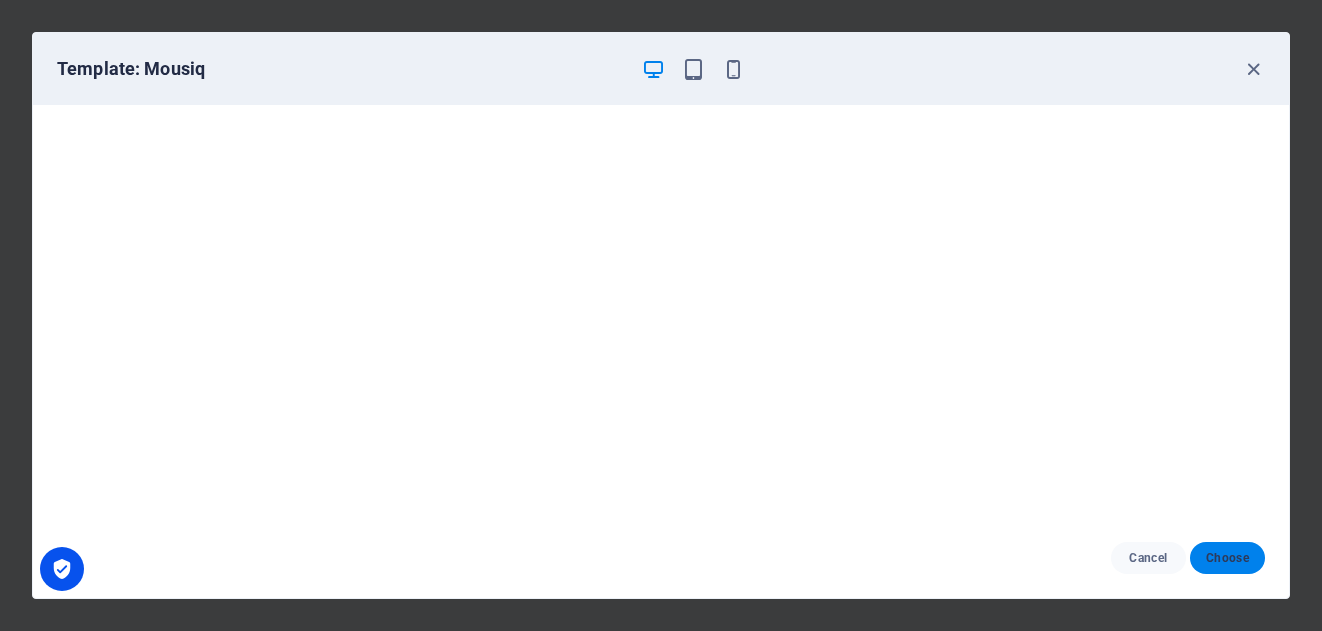 click on "Choose" at bounding box center (1227, 558) 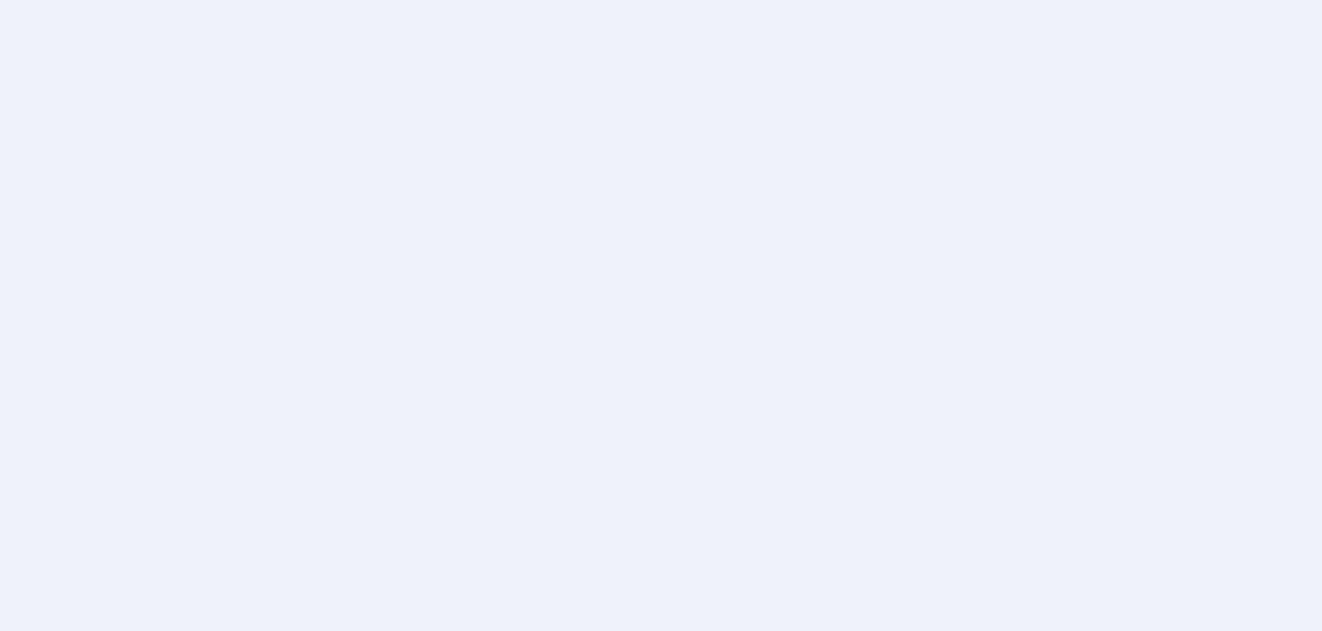 scroll, scrollTop: 0, scrollLeft: 0, axis: both 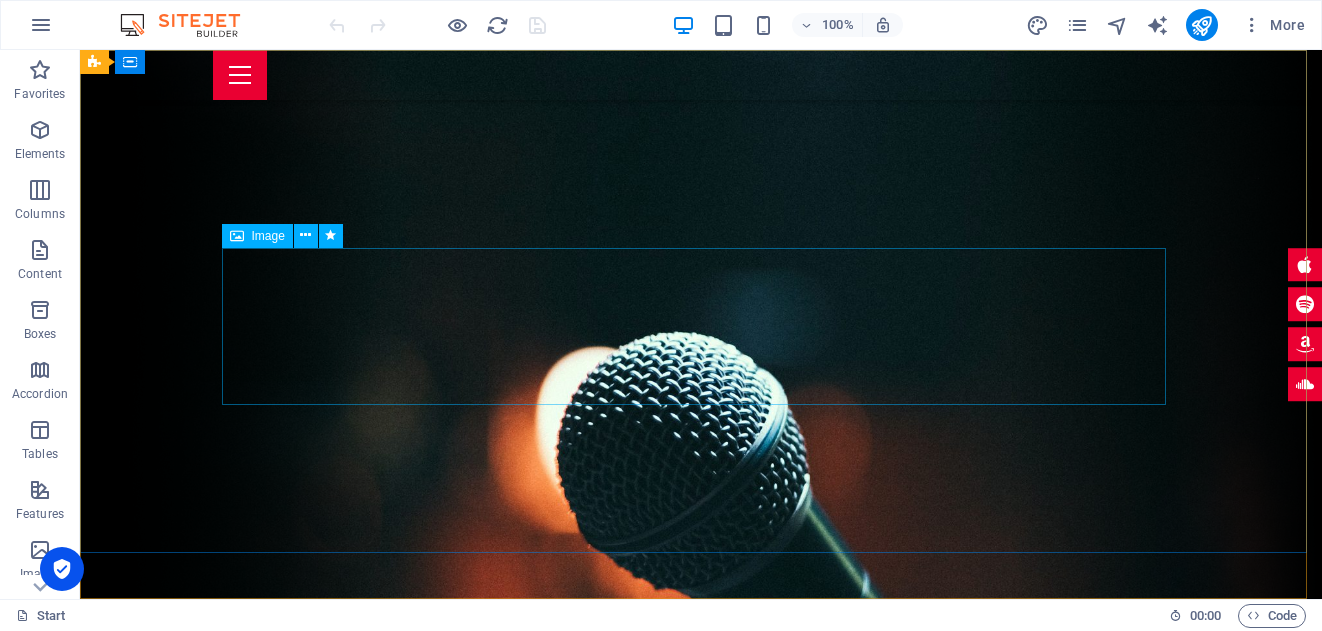 click on "Image" at bounding box center [268, 236] 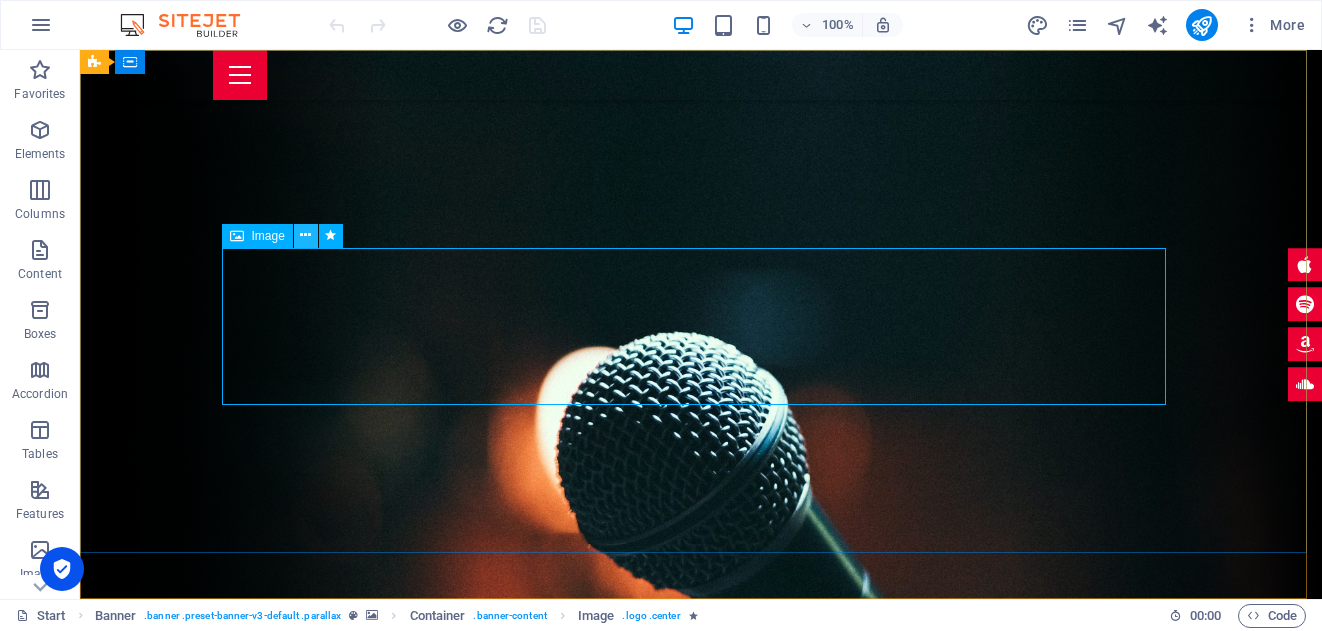 click at bounding box center (305, 235) 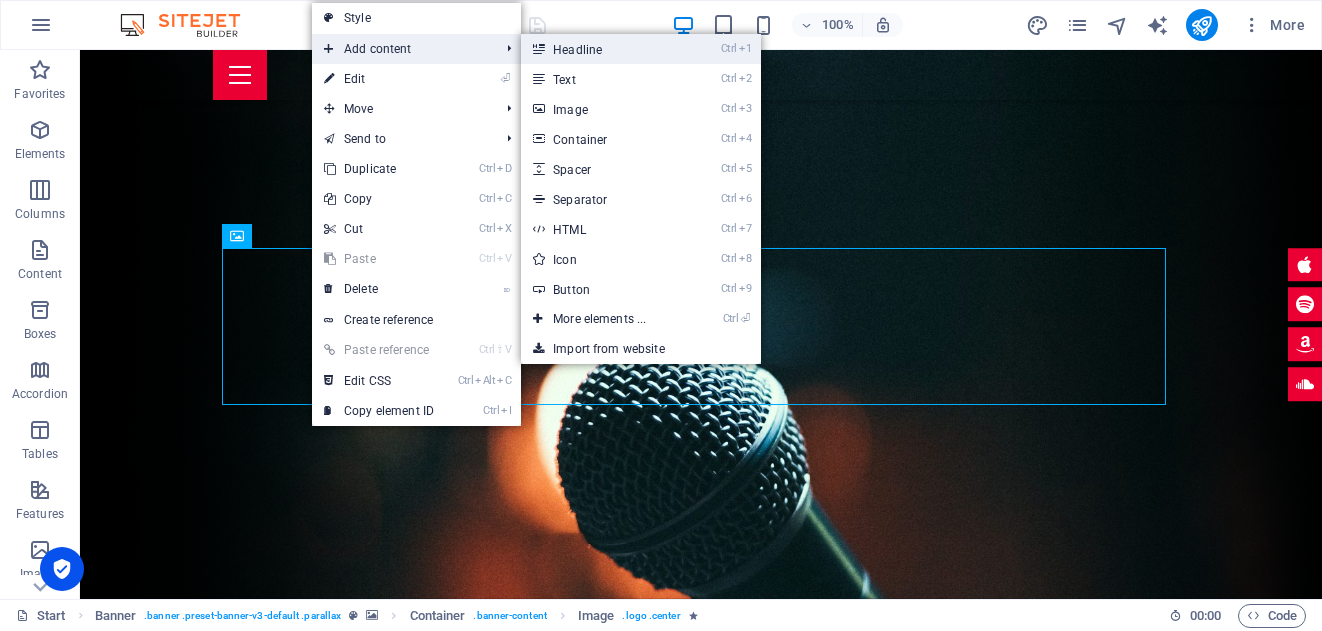 click on "Ctrl 1  Headline" at bounding box center (603, 49) 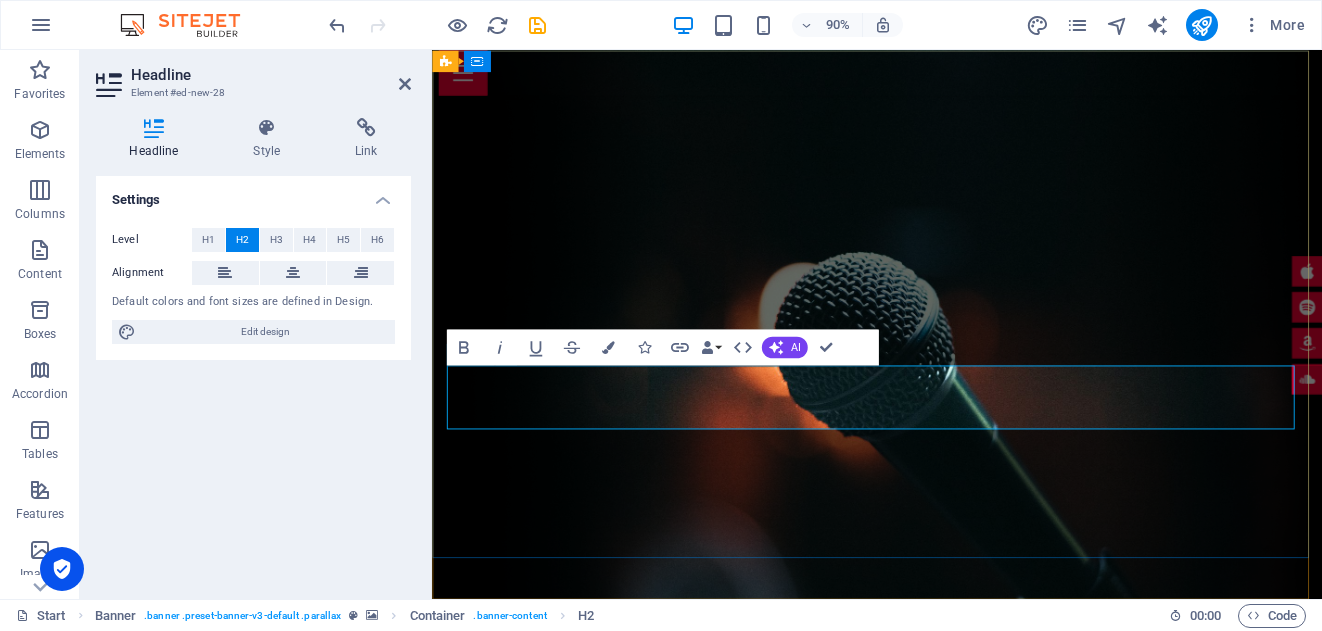 type 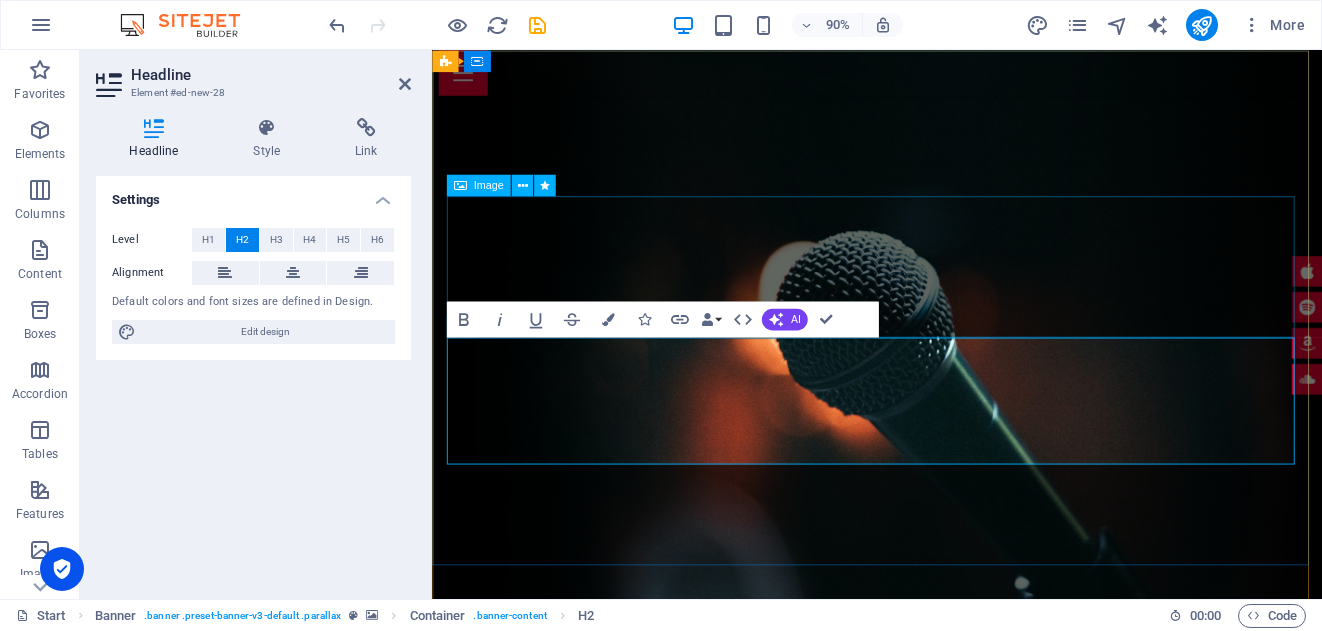 click at bounding box center (927, 902) 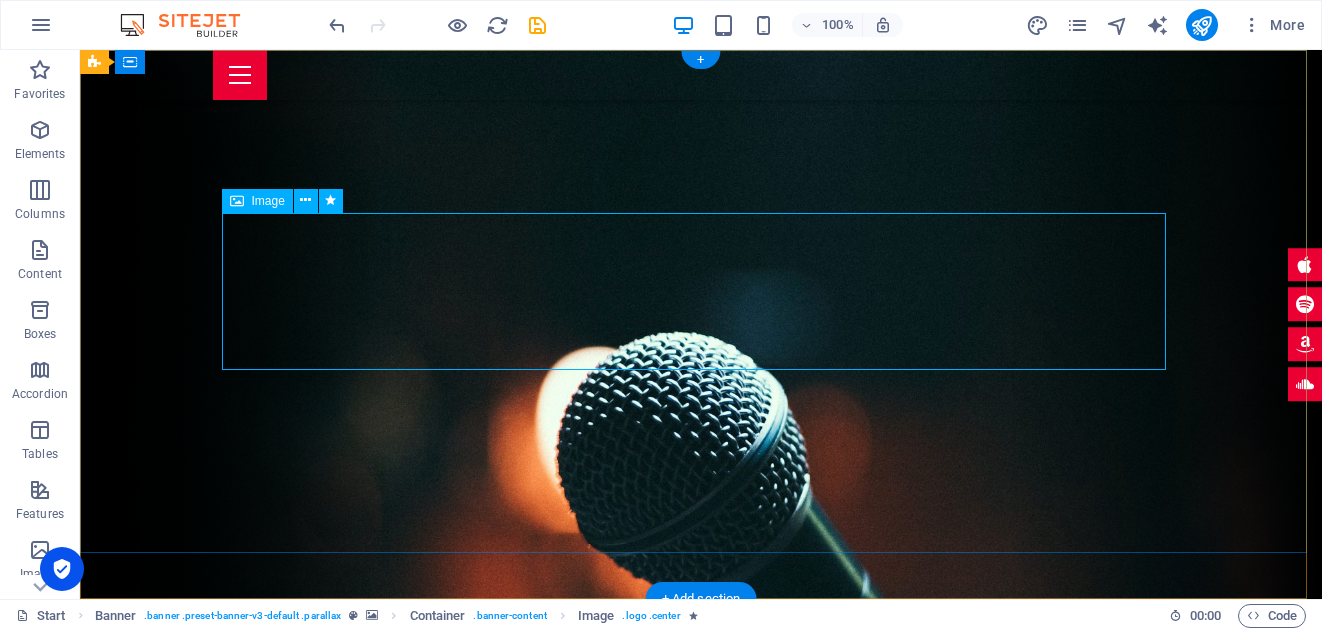 click at bounding box center [701, 839] 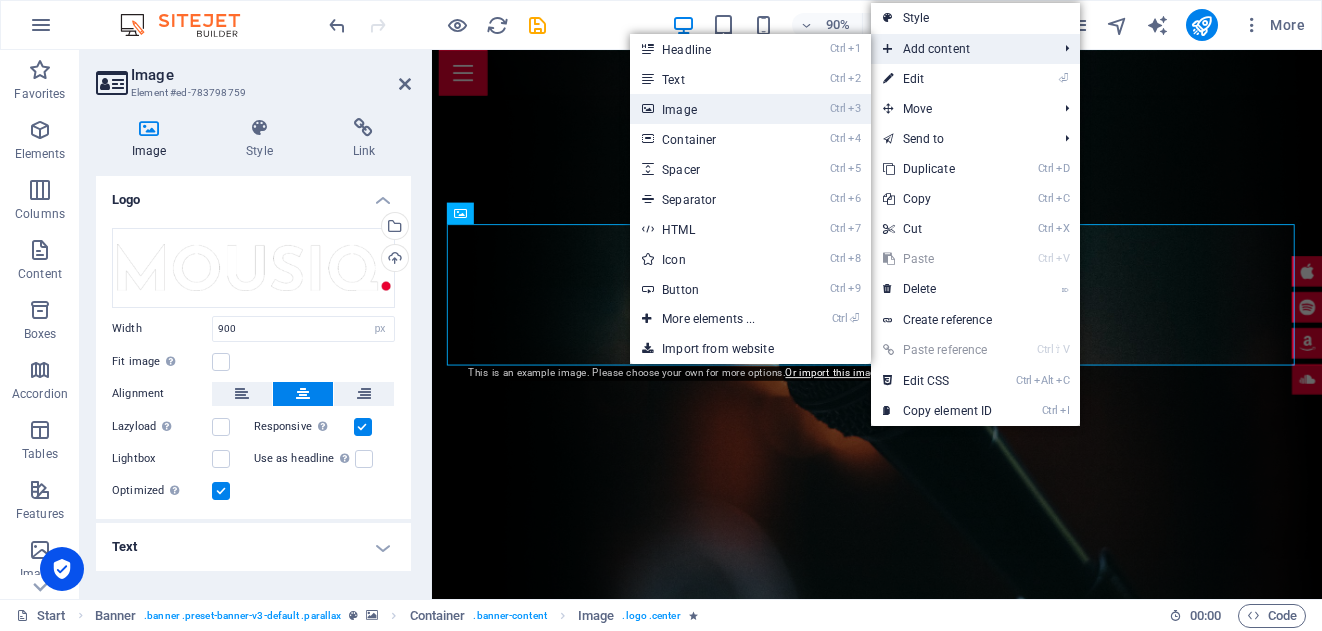 click on "Ctrl 3  Image" at bounding box center [712, 109] 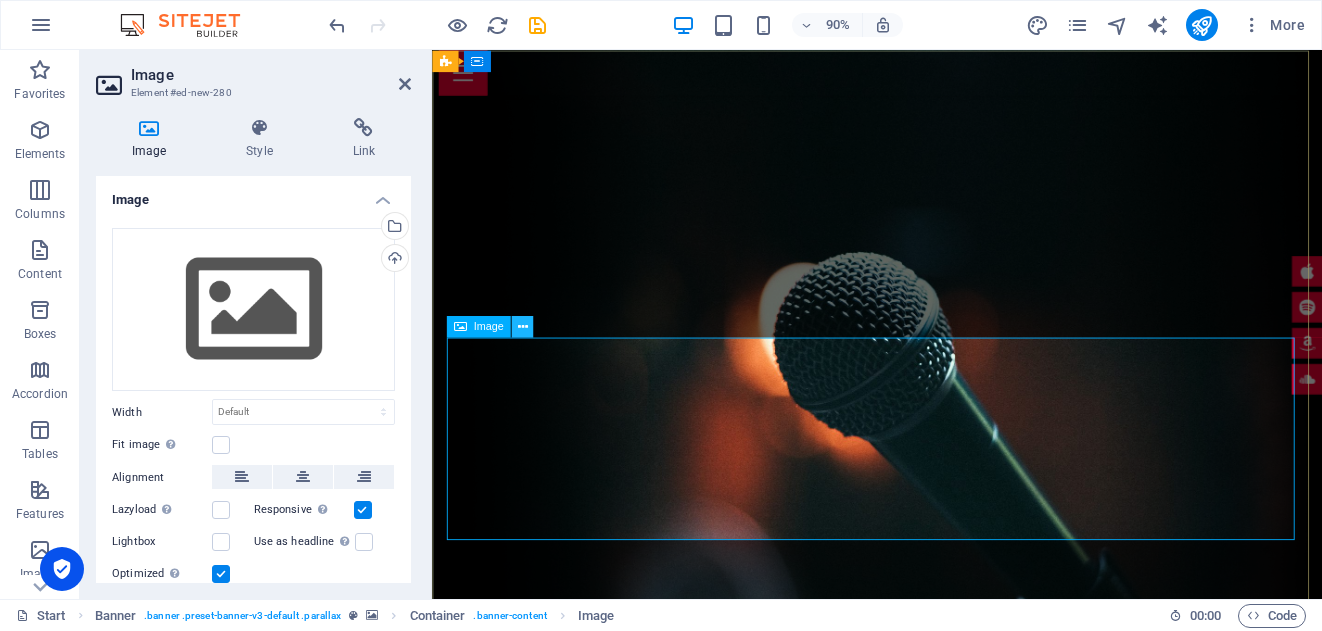 click at bounding box center [522, 326] 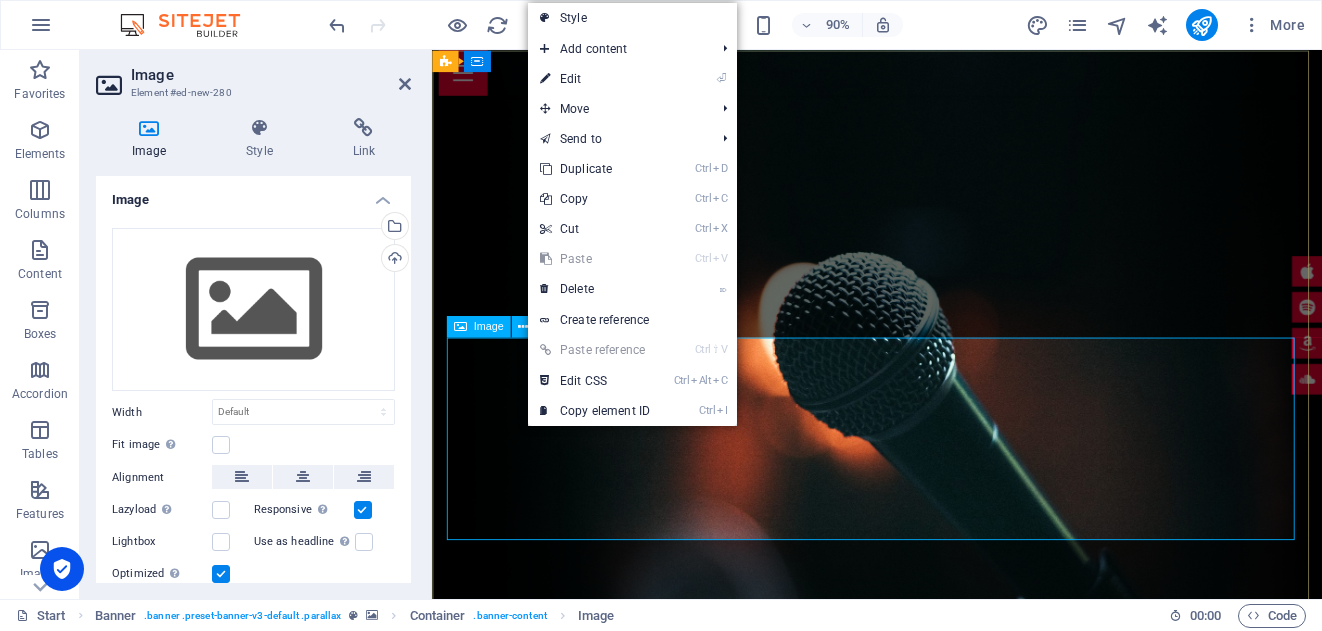 click on "Image" at bounding box center [488, 326] 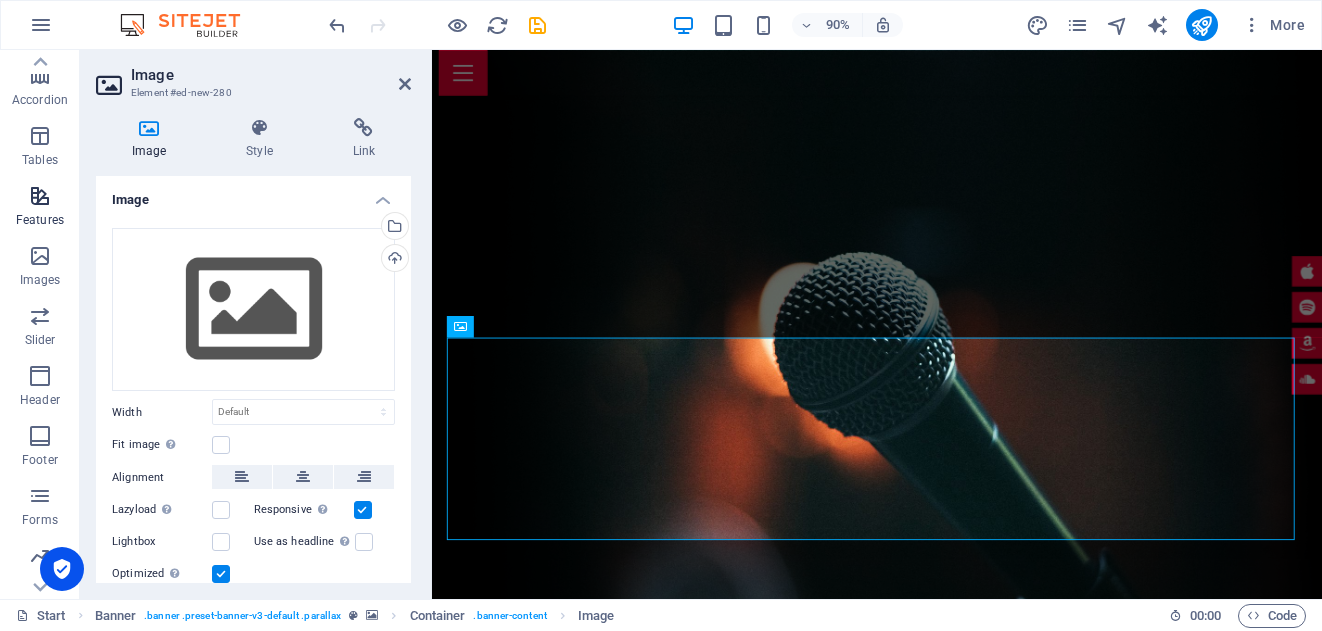 scroll, scrollTop: 300, scrollLeft: 0, axis: vertical 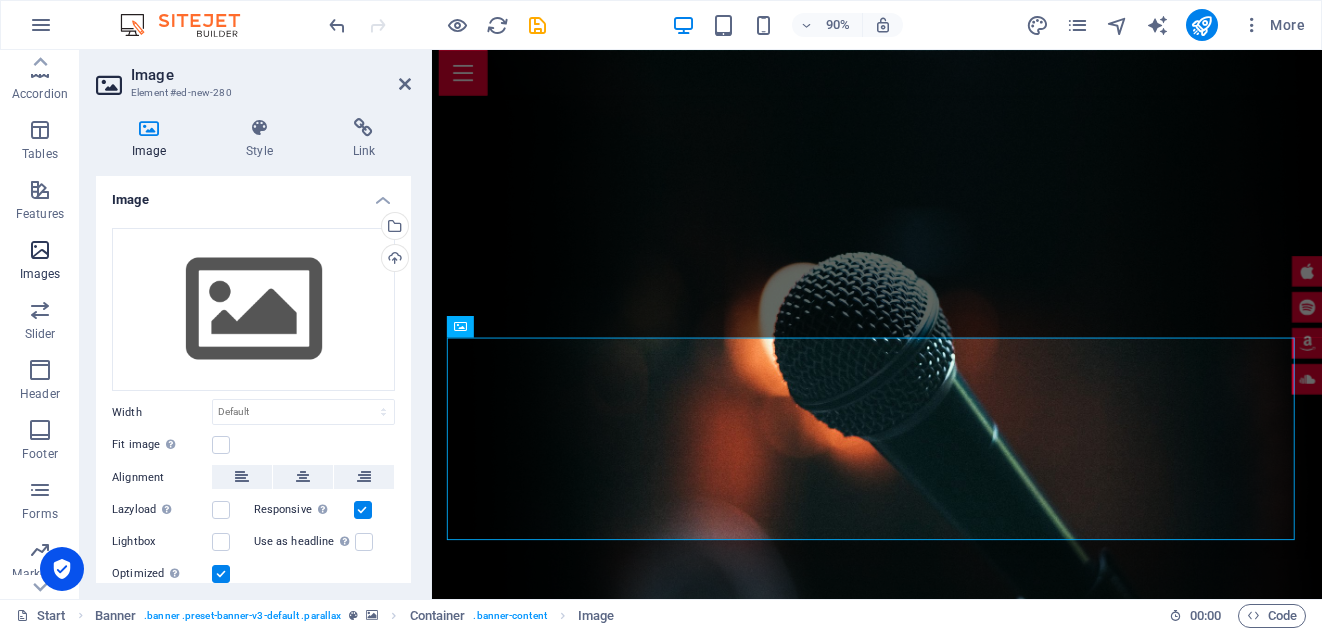 click at bounding box center (40, 250) 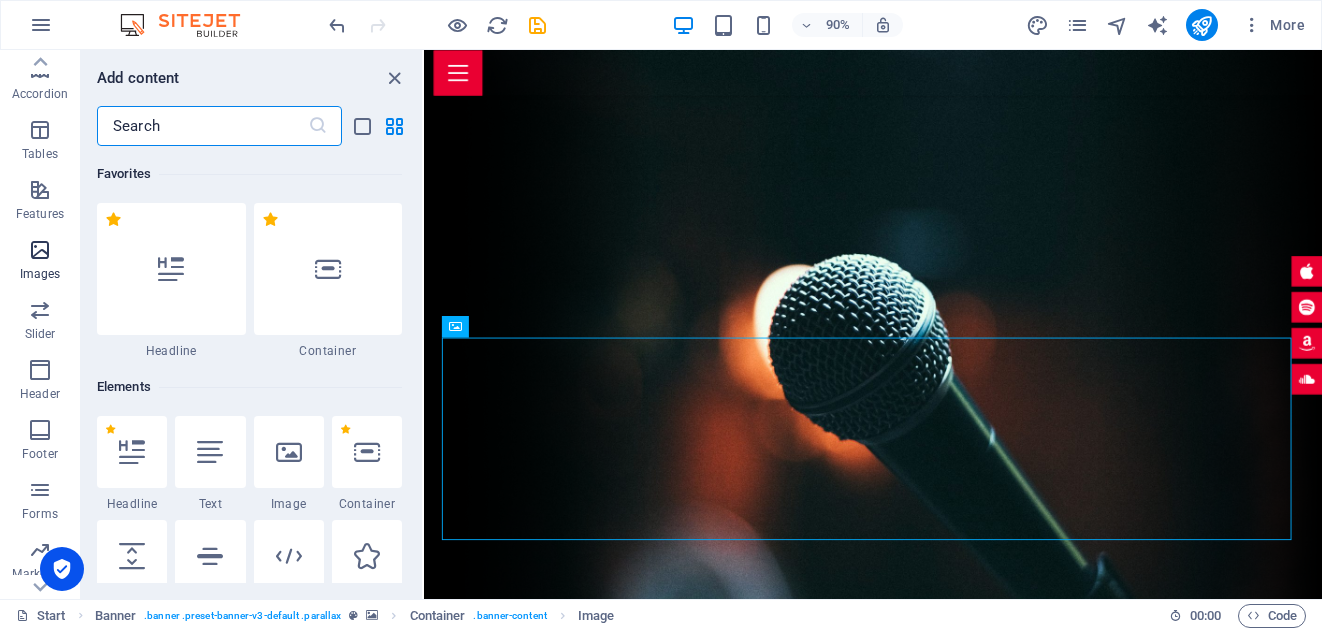scroll, scrollTop: 9976, scrollLeft: 0, axis: vertical 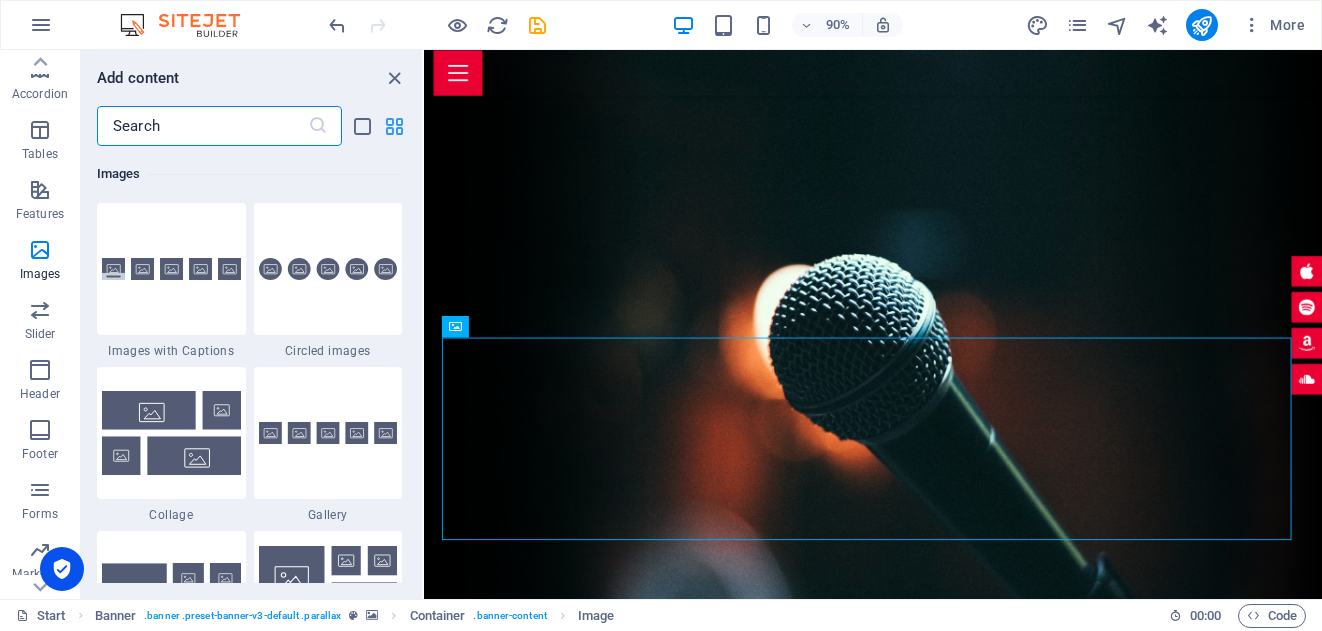 click at bounding box center [394, 126] 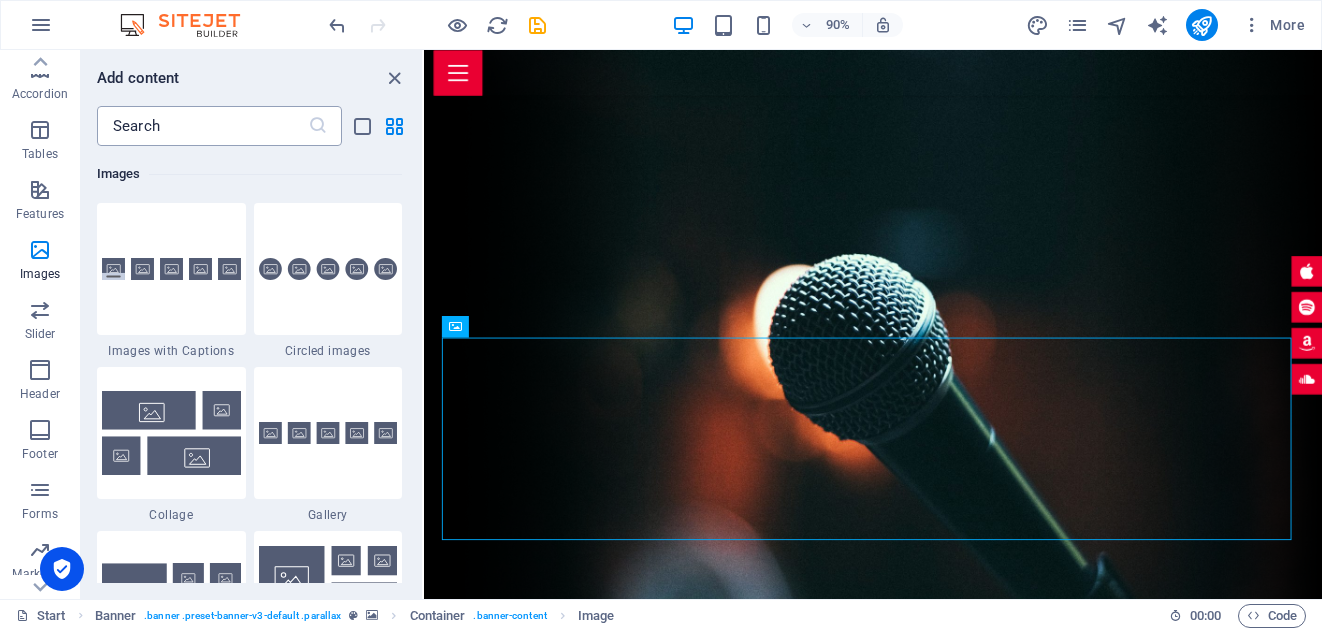 click at bounding box center (202, 126) 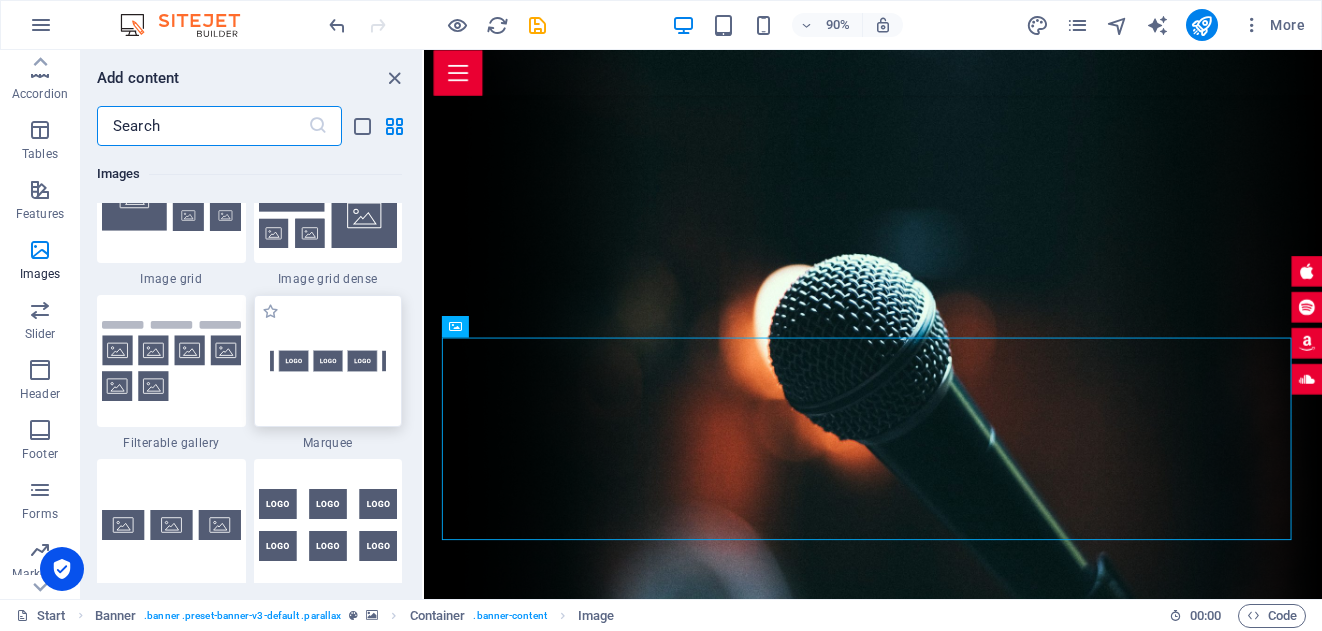 scroll, scrollTop: 10076, scrollLeft: 0, axis: vertical 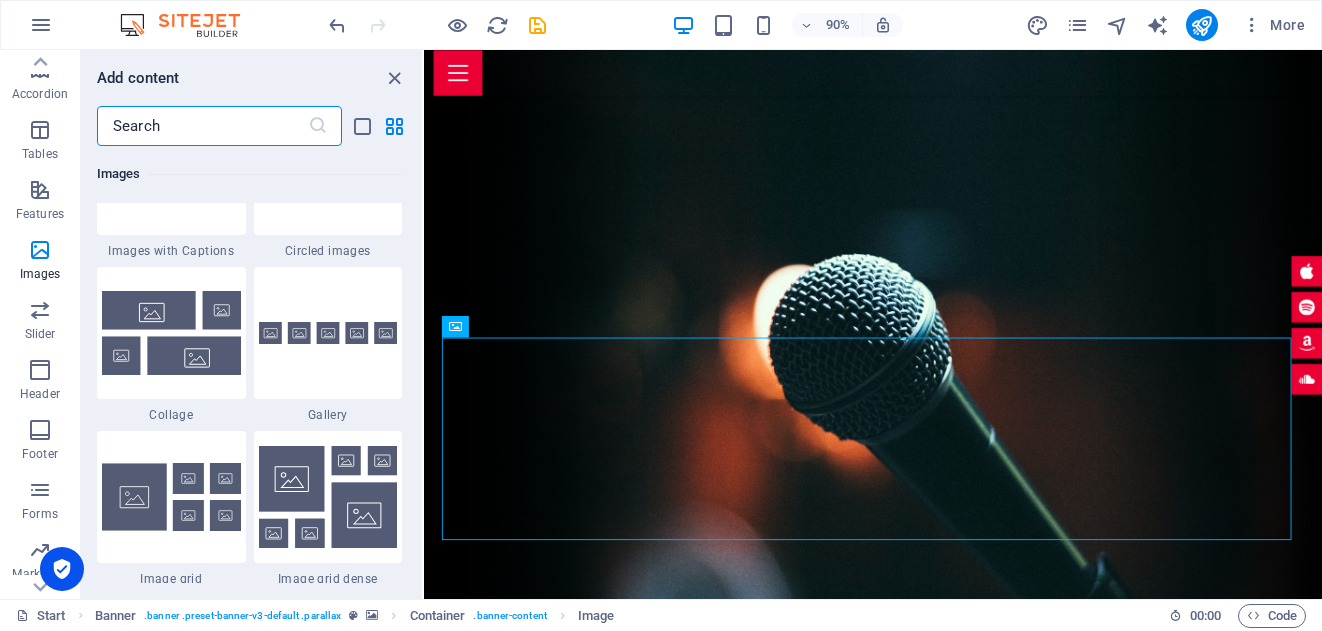 click on "1 Star Images with Captions 1 Star Circled images 1 Star Collage 1 Star Gallery 1 Star Image grid 1 Star Image grid dense 1 Star Filterable gallery 1 Star Marquee 1 Star Image series 1 Star Logos on background 1 Star Logos in circles 1 Star Logos 1 Star Logos plain" at bounding box center [249, 673] 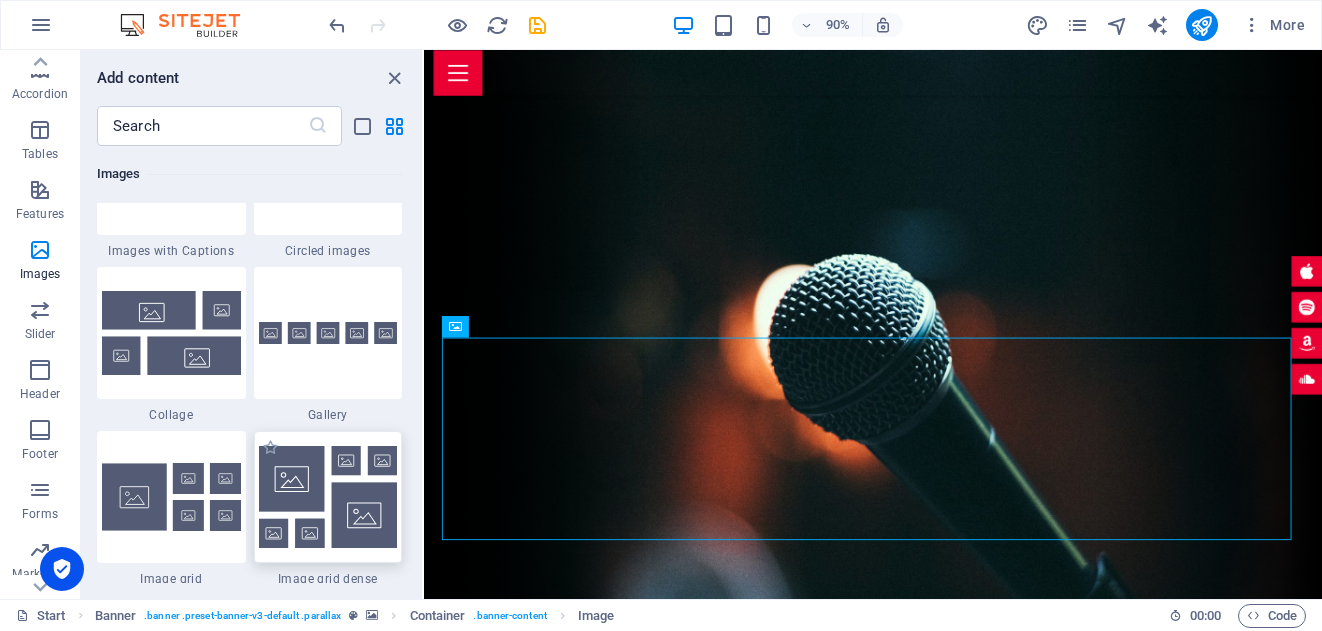 click at bounding box center (328, 497) 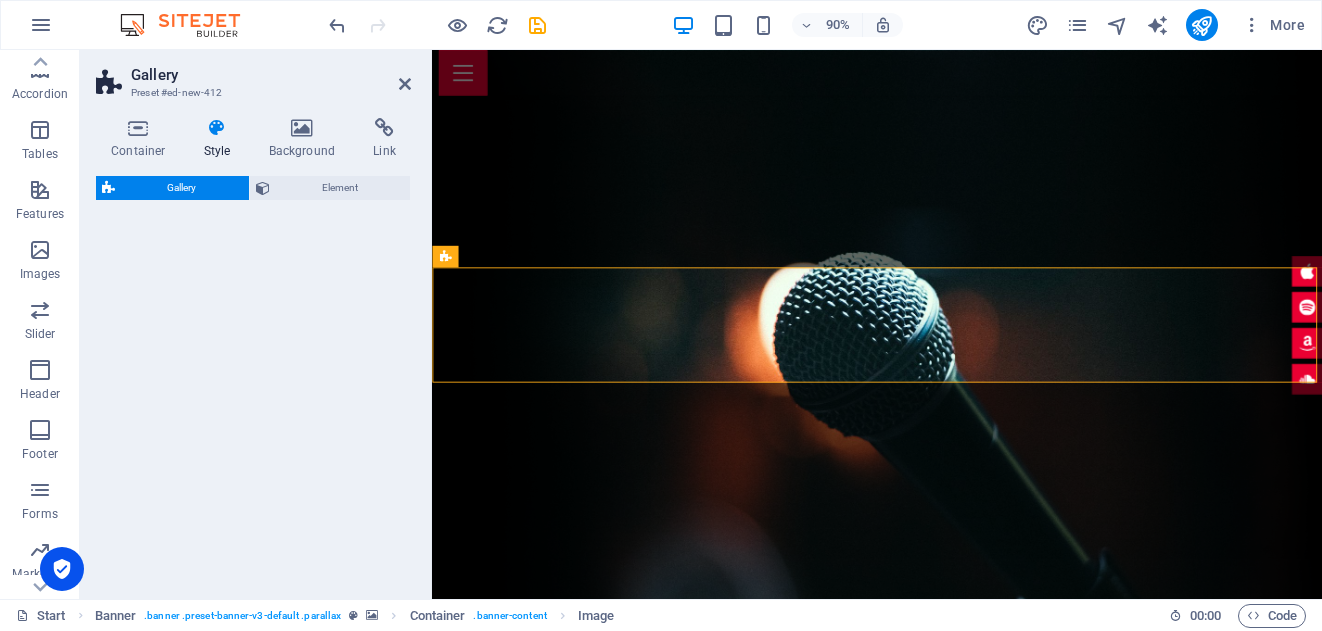 select on "rem" 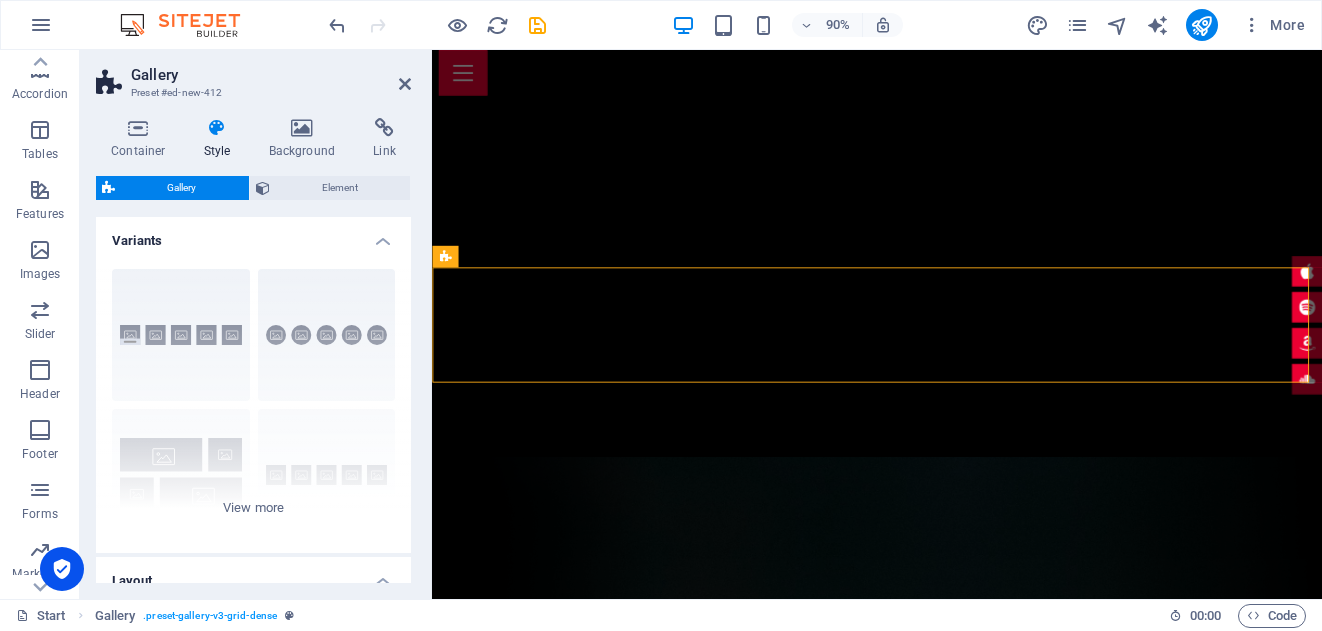scroll, scrollTop: 532, scrollLeft: 0, axis: vertical 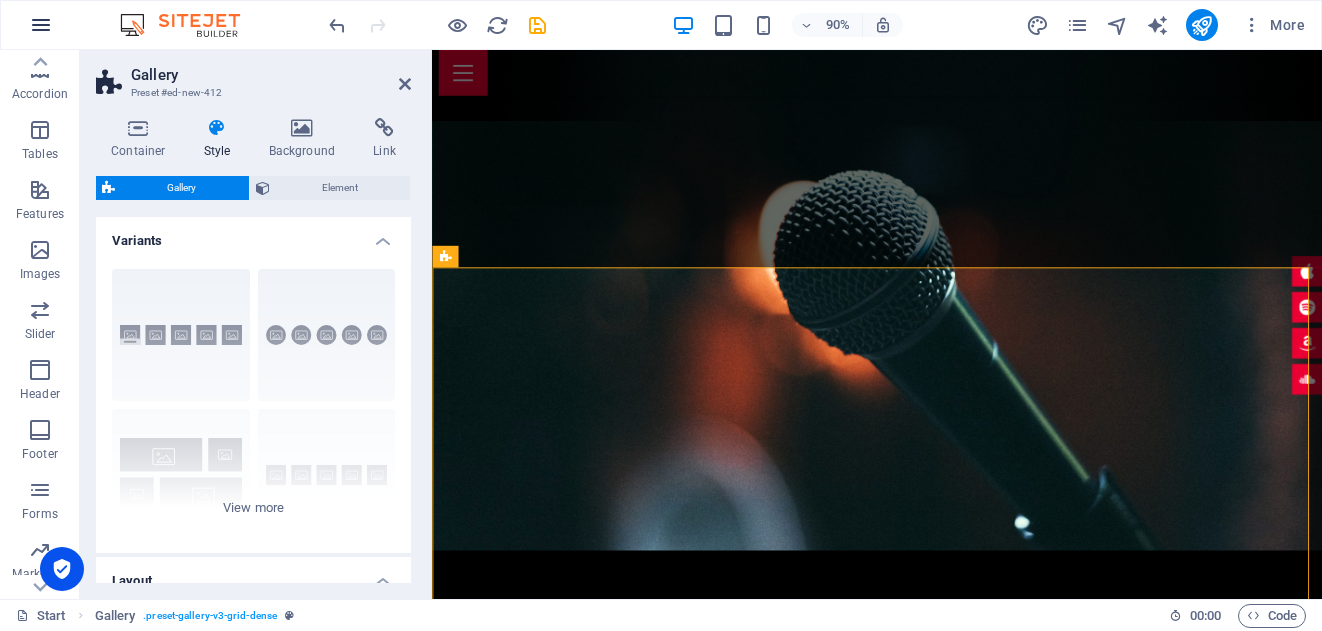 click at bounding box center [41, 25] 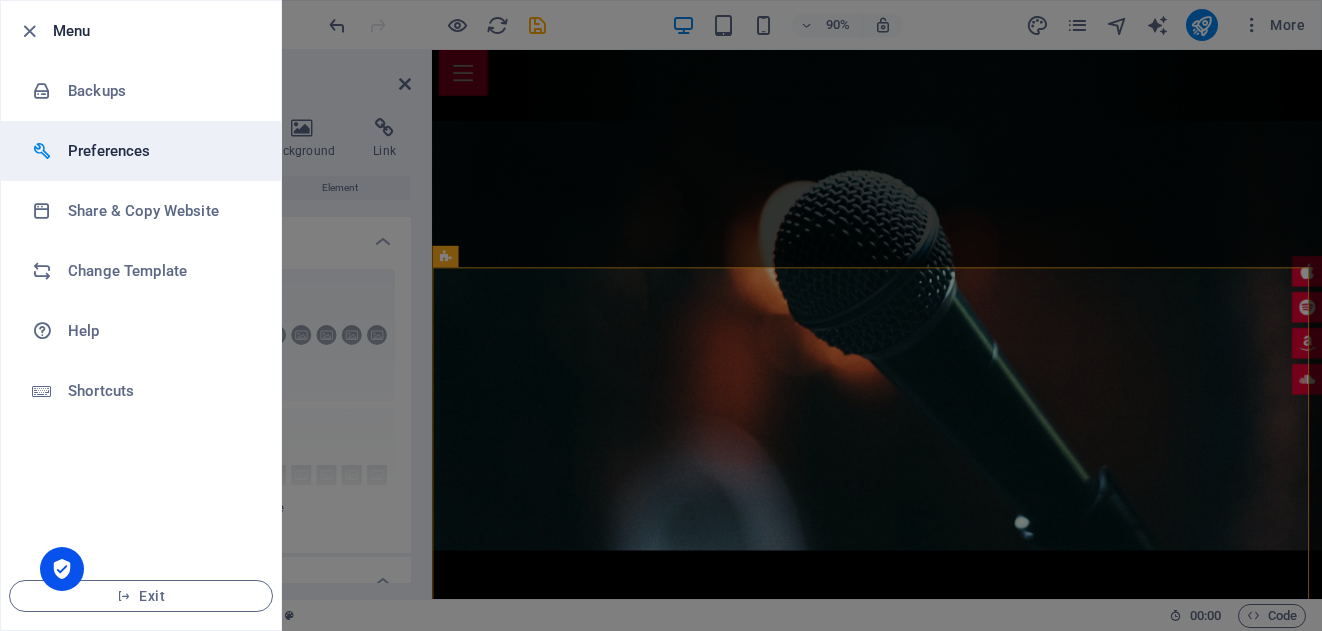 click on "Preferences" at bounding box center (160, 151) 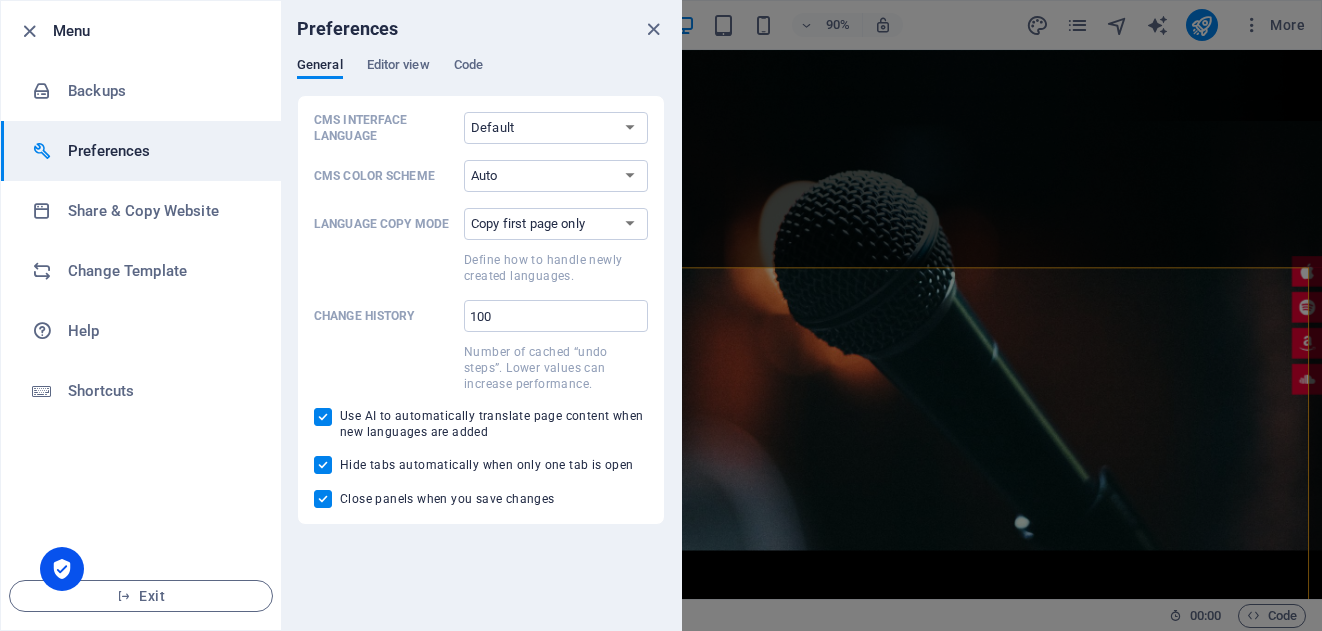 click on "Menu Backups Preferences Share & Copy Website Change Template Help Shortcuts Exit" at bounding box center (141, 315) 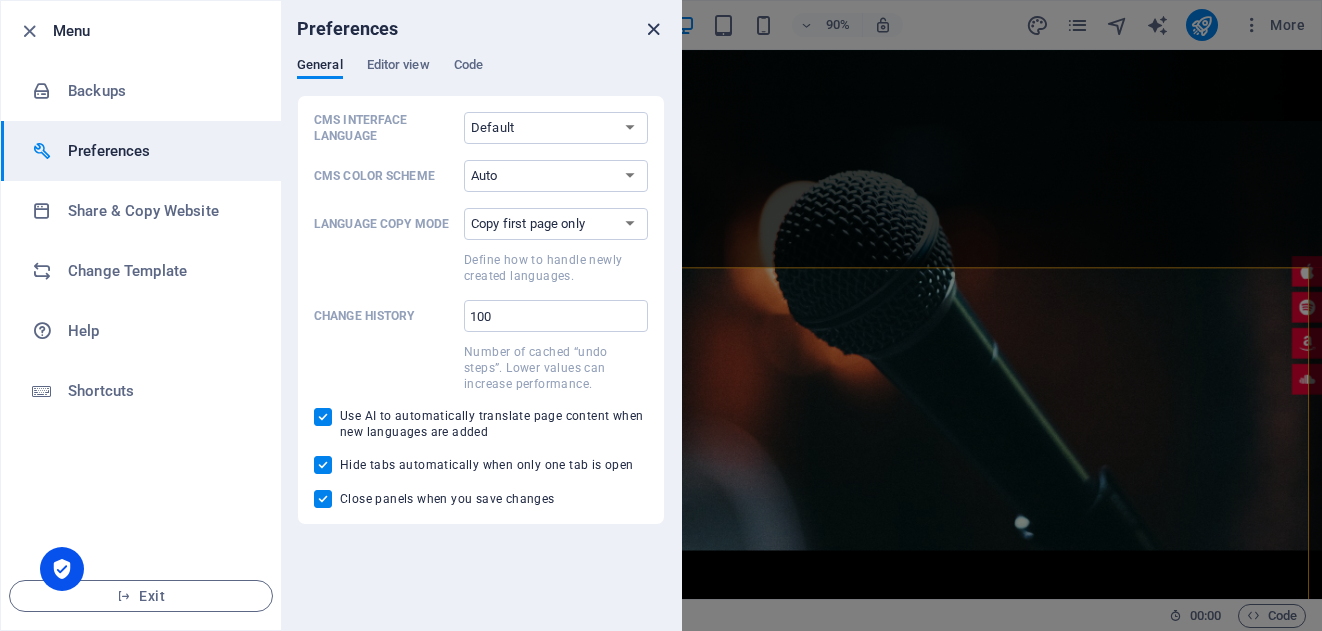 click at bounding box center [653, 29] 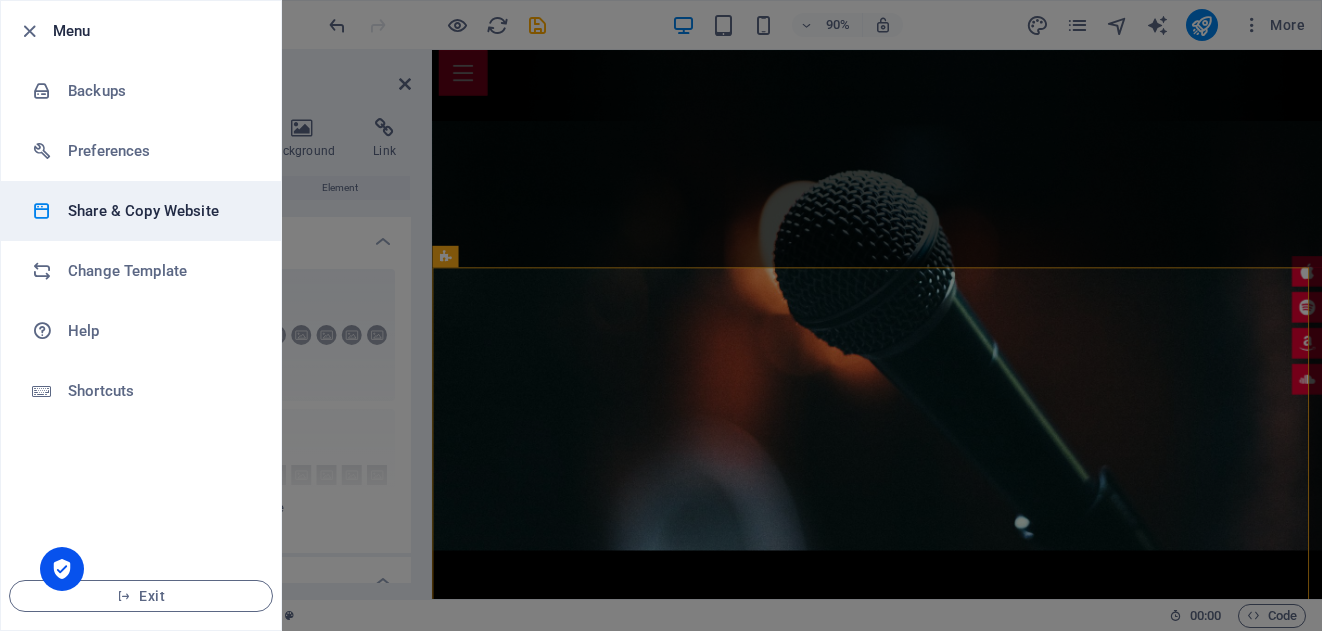 click on "Share & Copy Website" at bounding box center [160, 211] 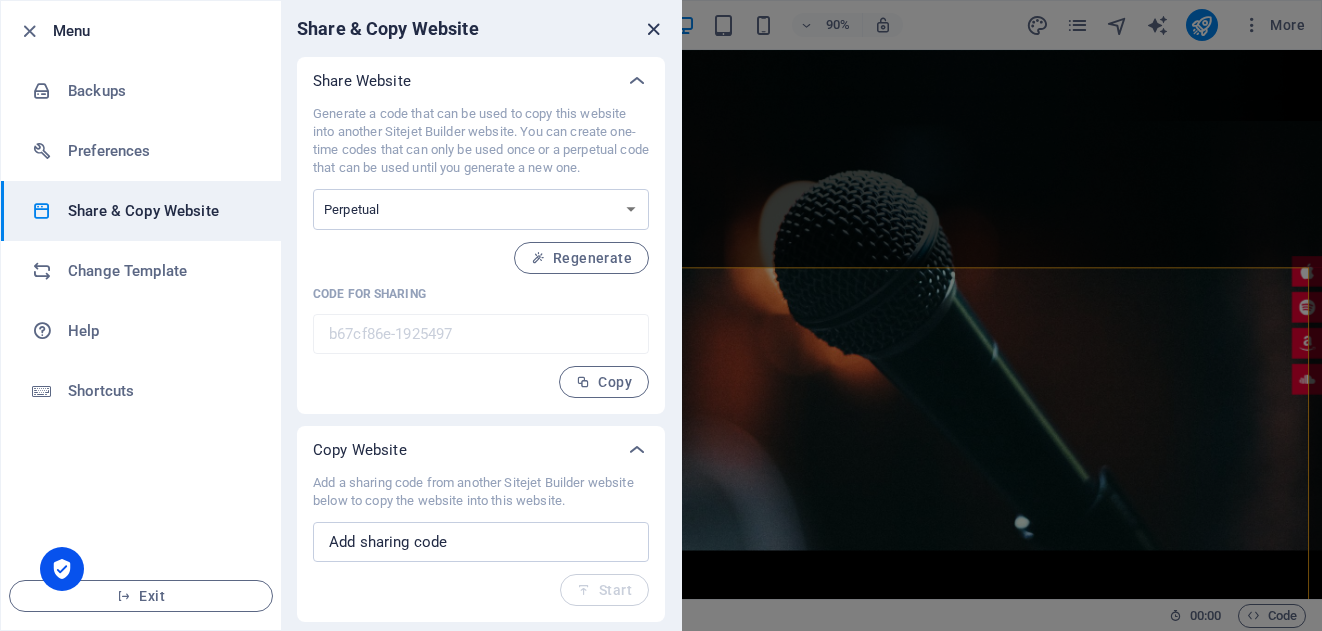 click at bounding box center (653, 29) 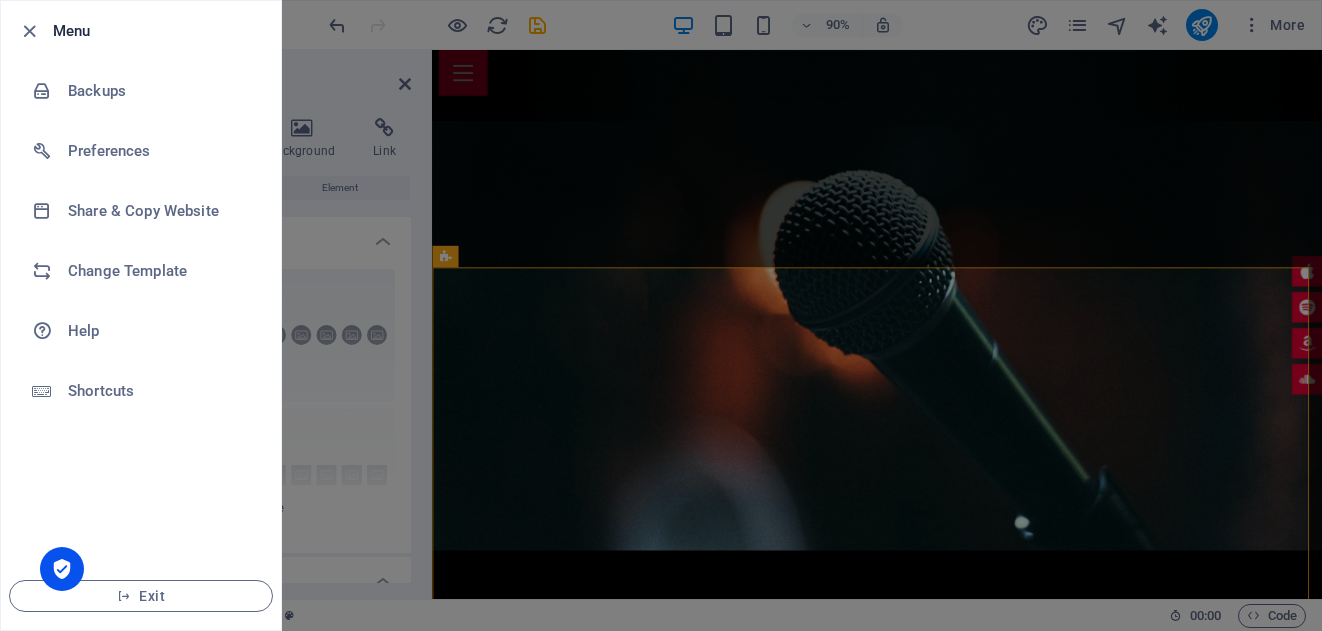 click at bounding box center (661, 315) 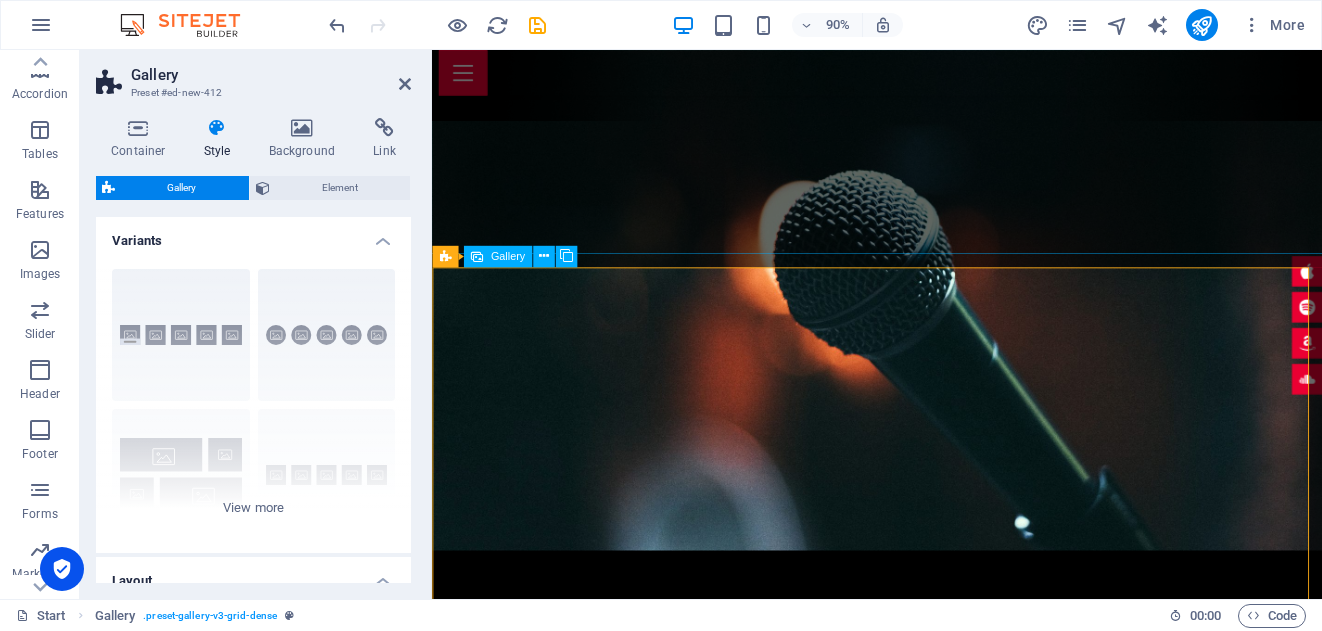 click on "Gallery" at bounding box center (508, 256) 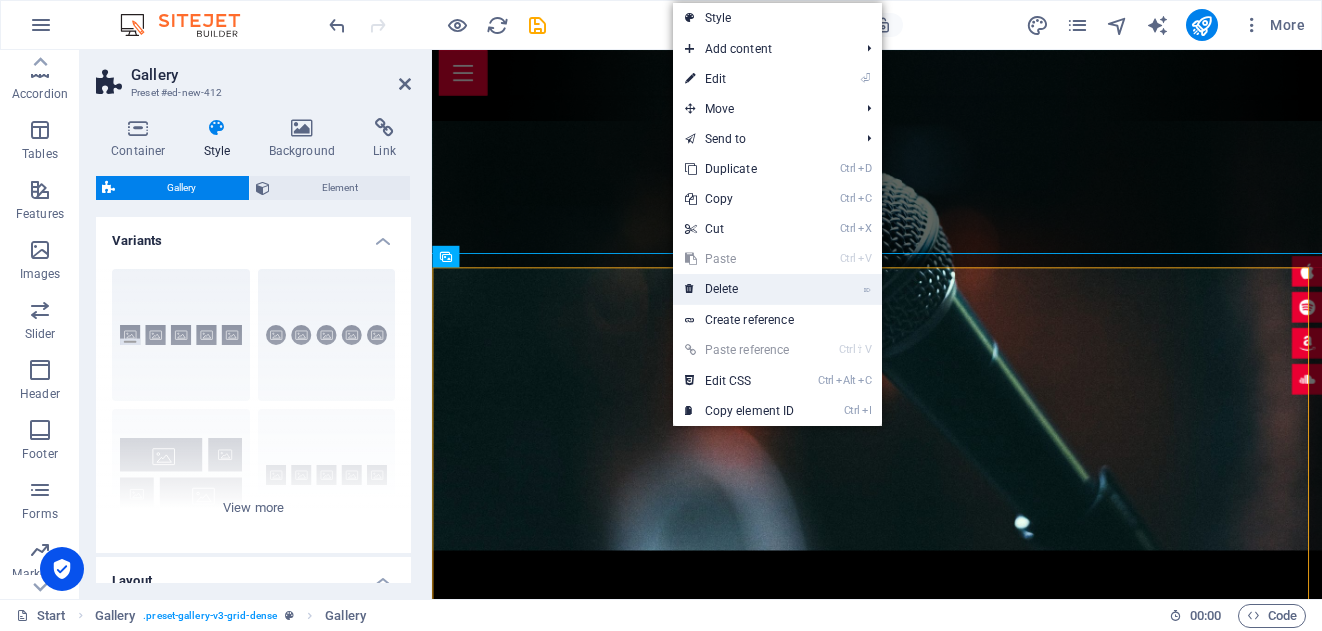 click on "⌦  Delete" at bounding box center [740, 289] 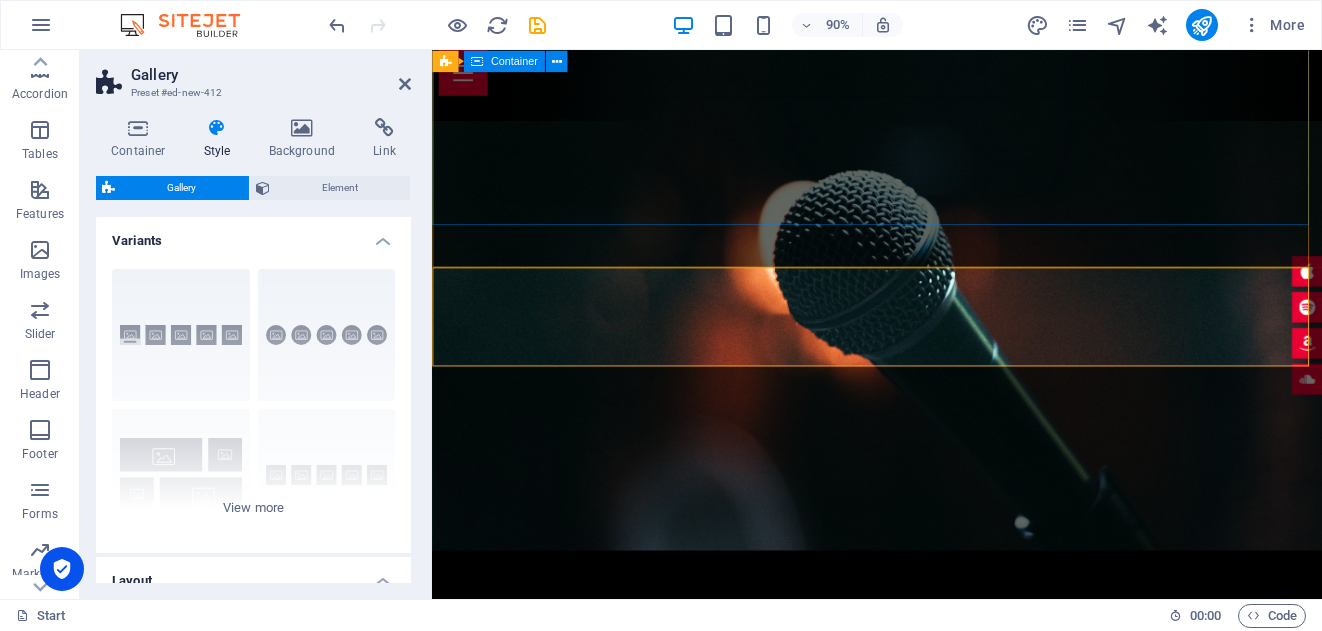 click on "STEVE GRAHAM" at bounding box center (926, 516) 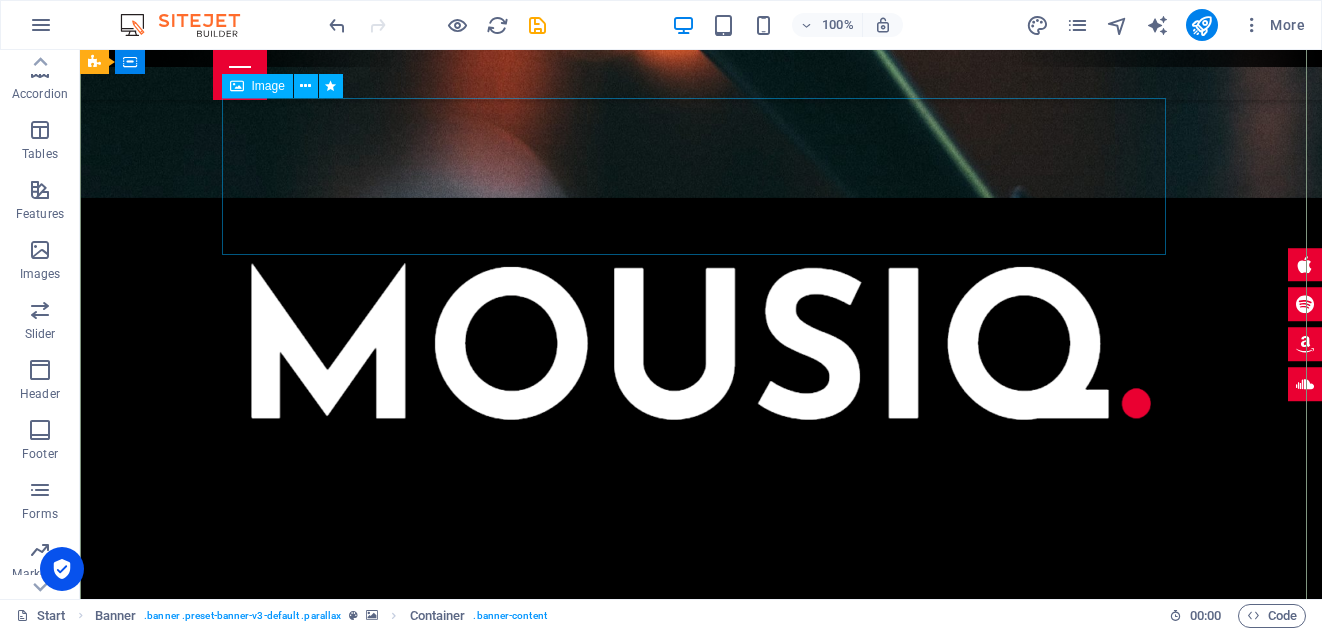 scroll, scrollTop: 114, scrollLeft: 0, axis: vertical 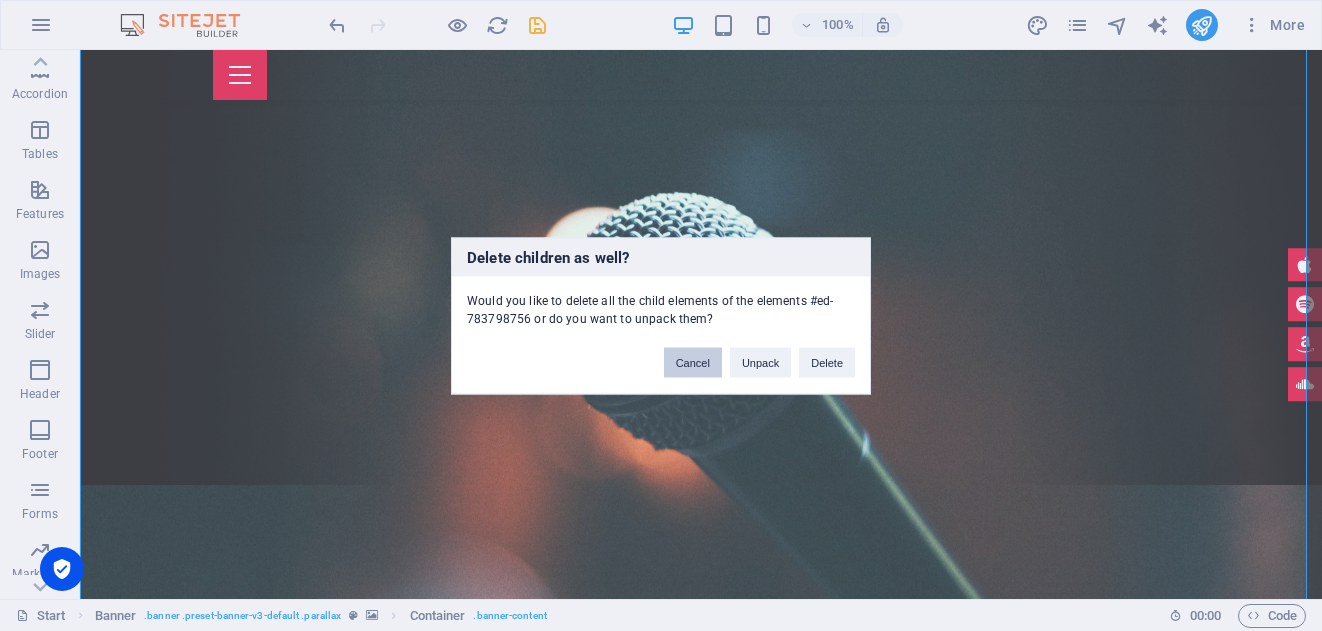click on "Cancel" at bounding box center [693, 362] 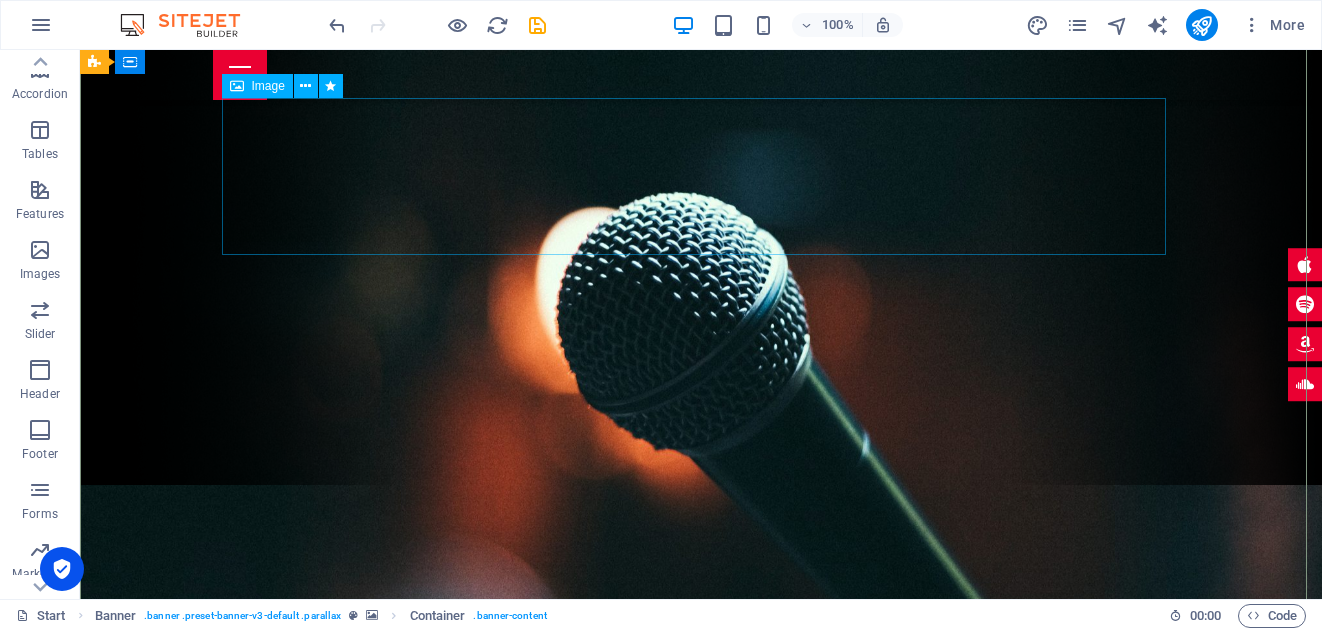click at bounding box center [701, 759] 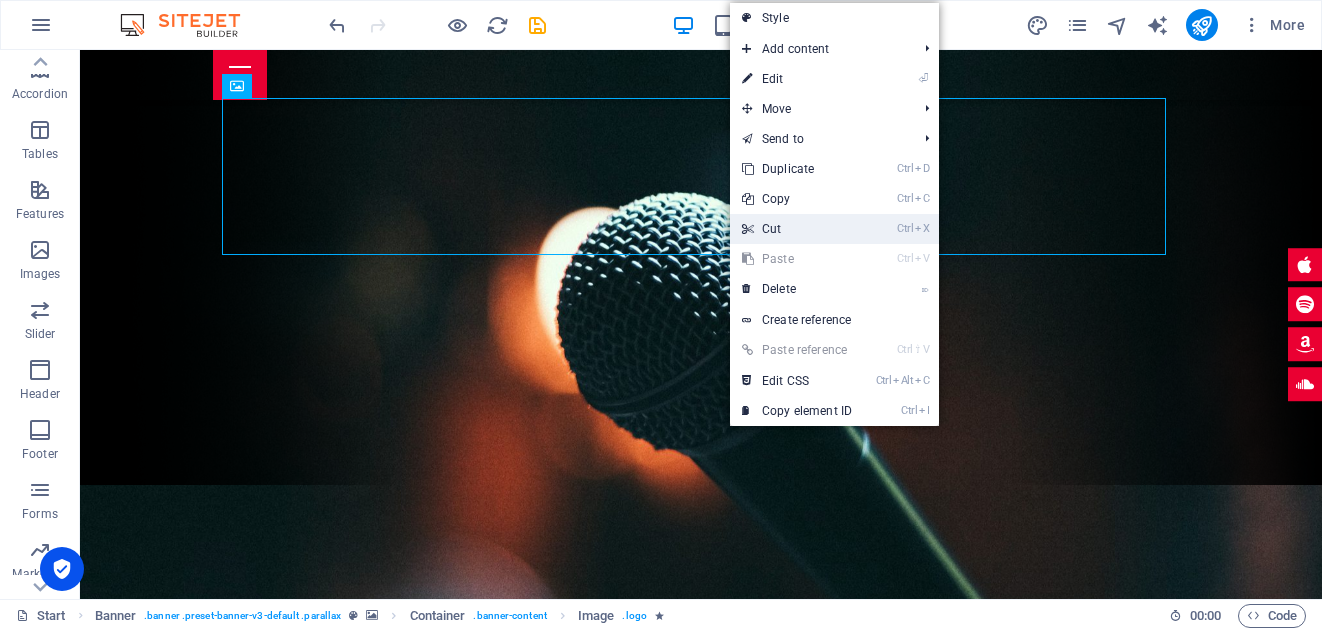 click on "Ctrl X  Cut" at bounding box center (797, 229) 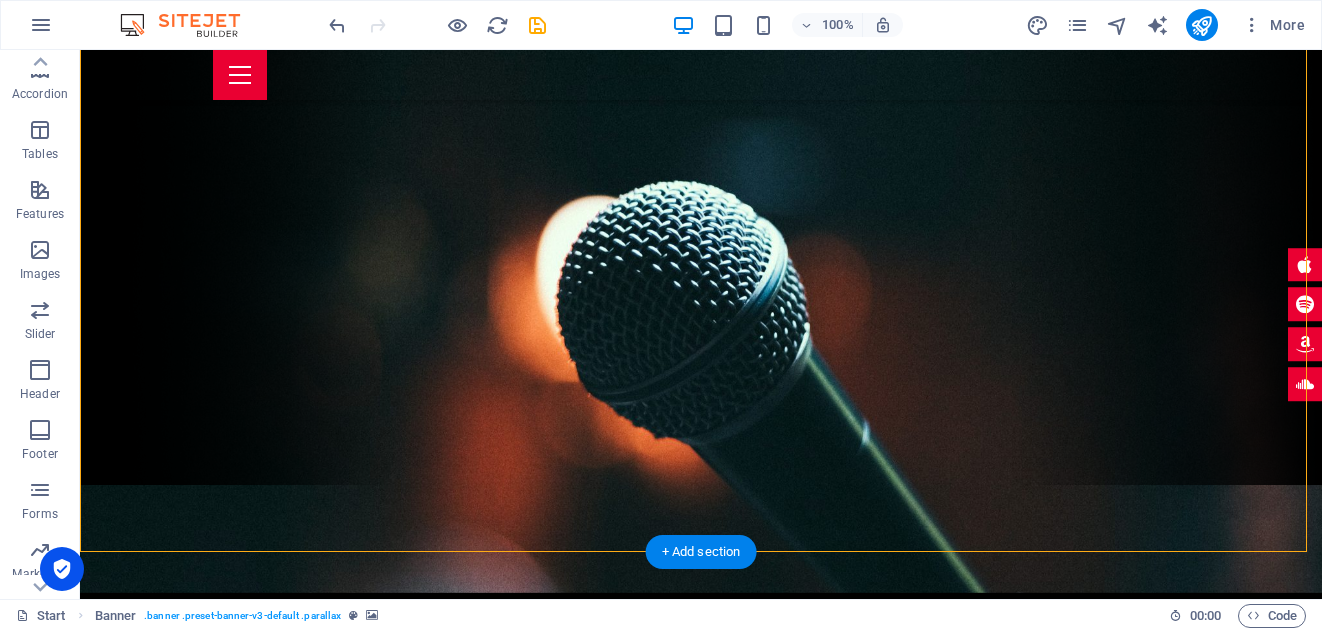drag, startPoint x: 662, startPoint y: 357, endPoint x: 671, endPoint y: 152, distance: 205.19746 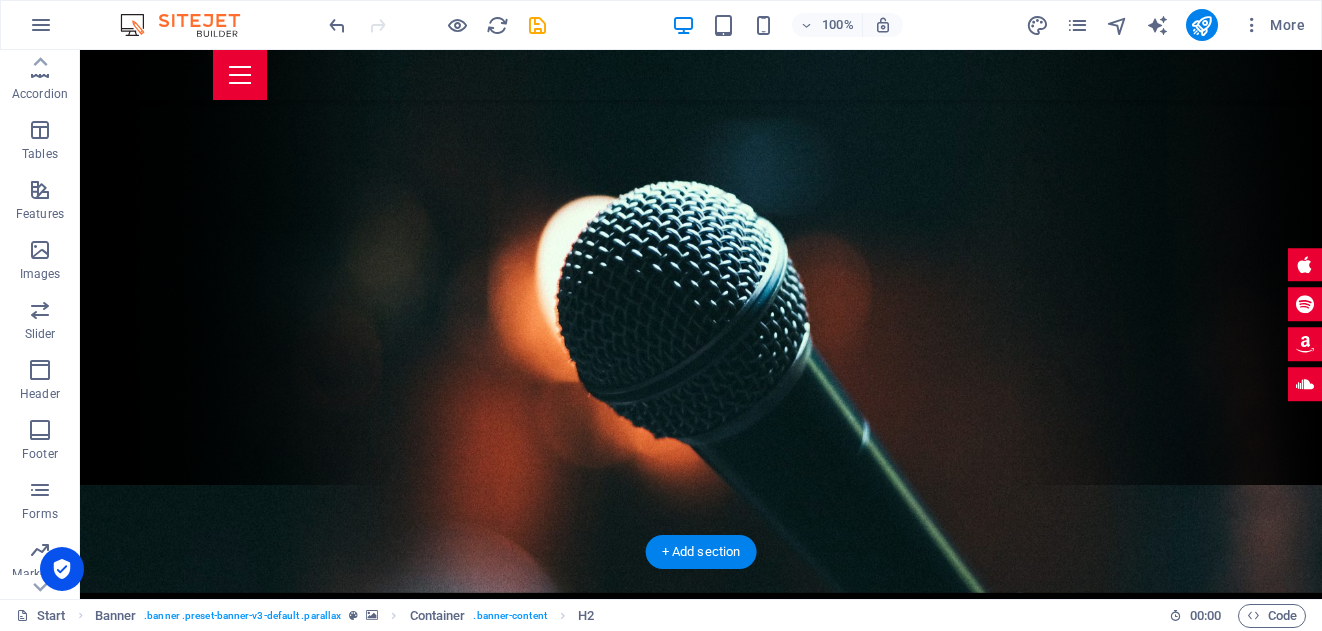 drag, startPoint x: 539, startPoint y: 344, endPoint x: 565, endPoint y: 198, distance: 148.297 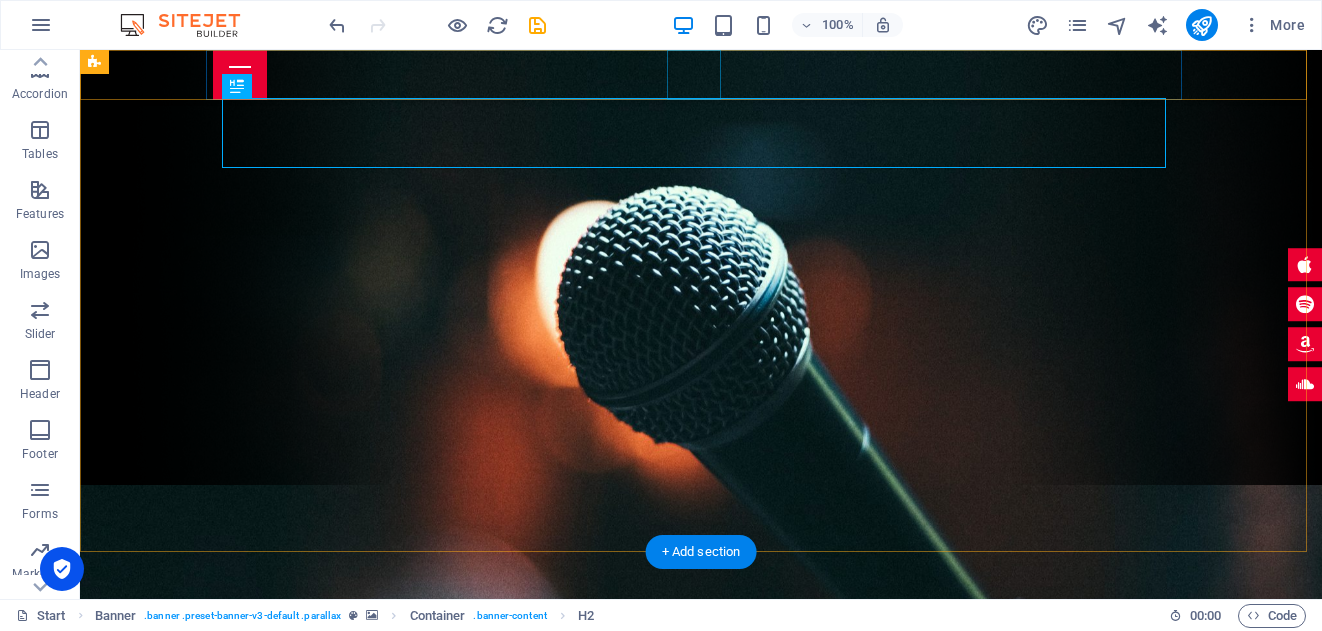 click at bounding box center (701, 75) 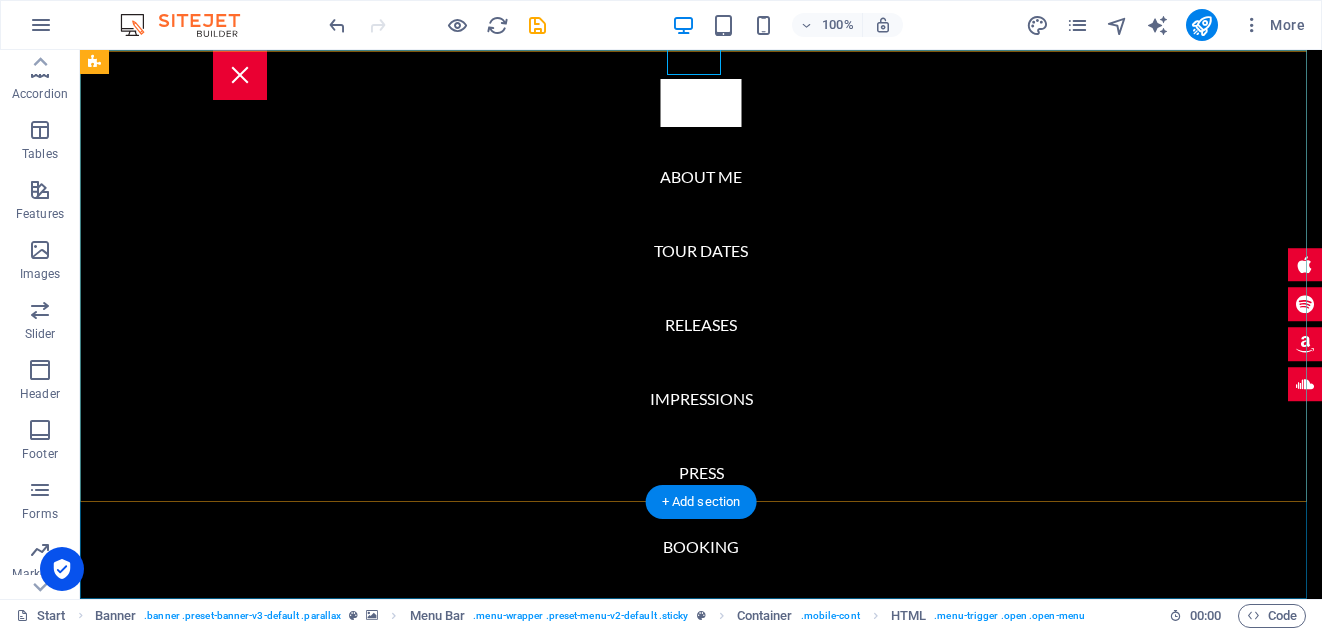 scroll, scrollTop: 0, scrollLeft: 0, axis: both 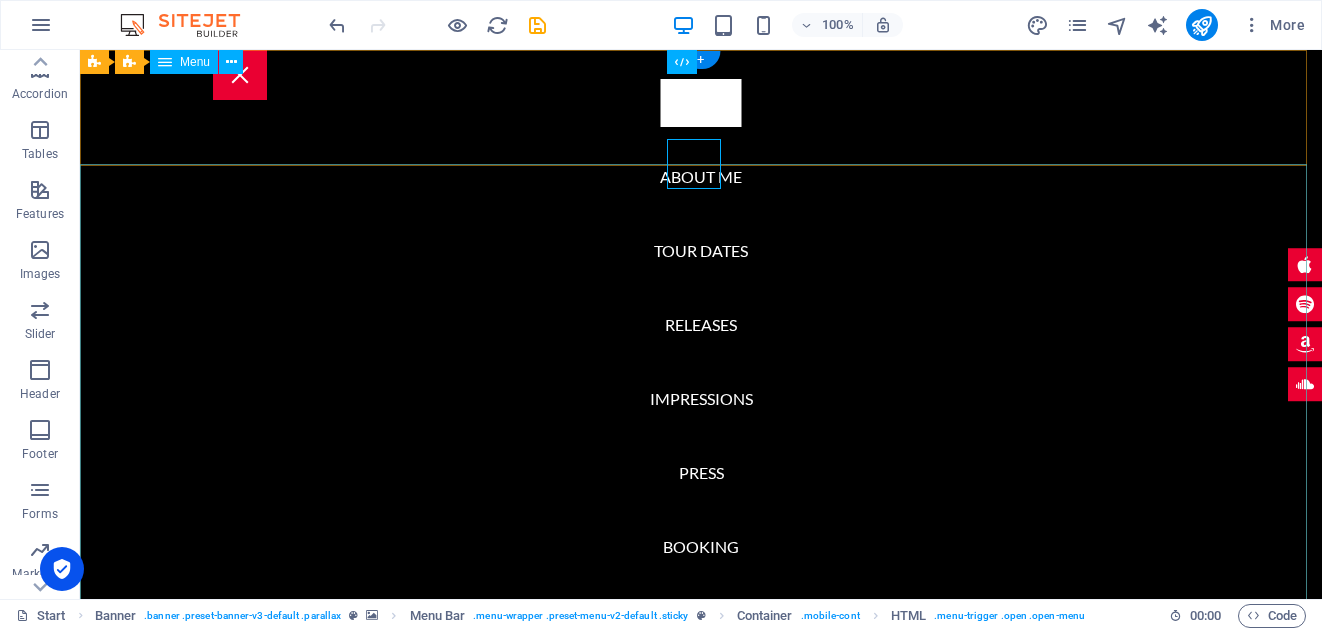 click on "Home About me Tour Dates Releases Impressions Press Booking" at bounding box center (701, 324) 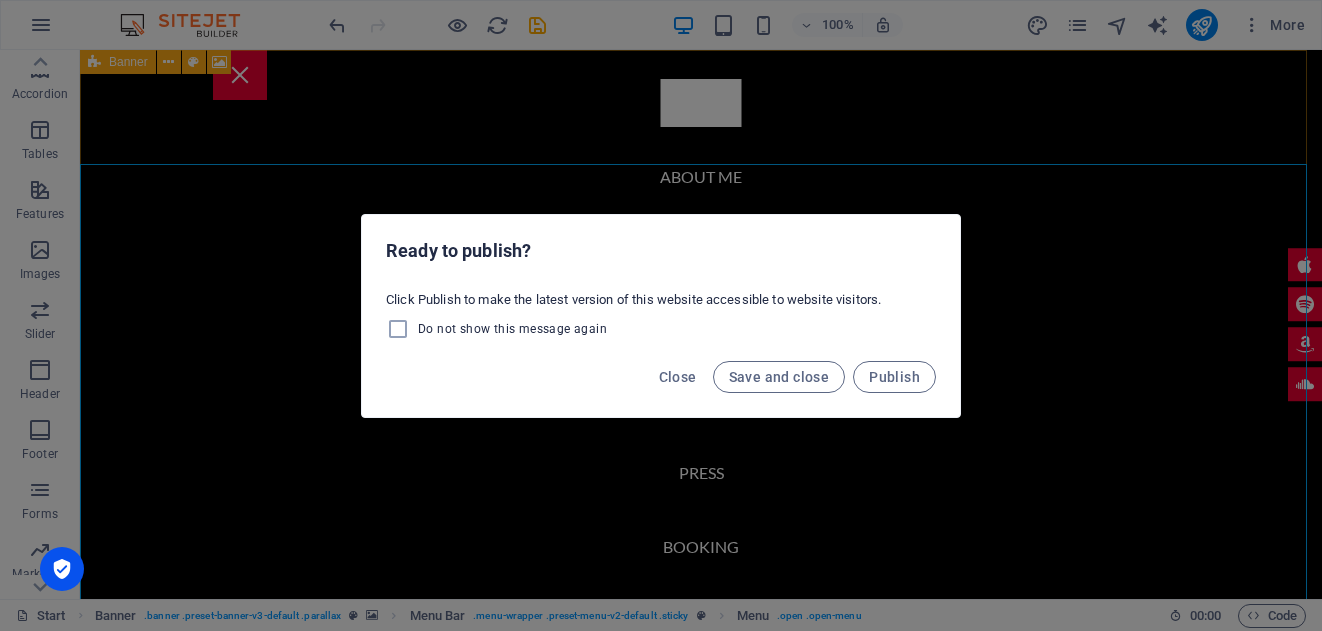 click on "Ready to publish? Click Publish to make the latest version of this website accessible to website visitors. Do not show this message again Close Save and close Publish" at bounding box center [661, 315] 